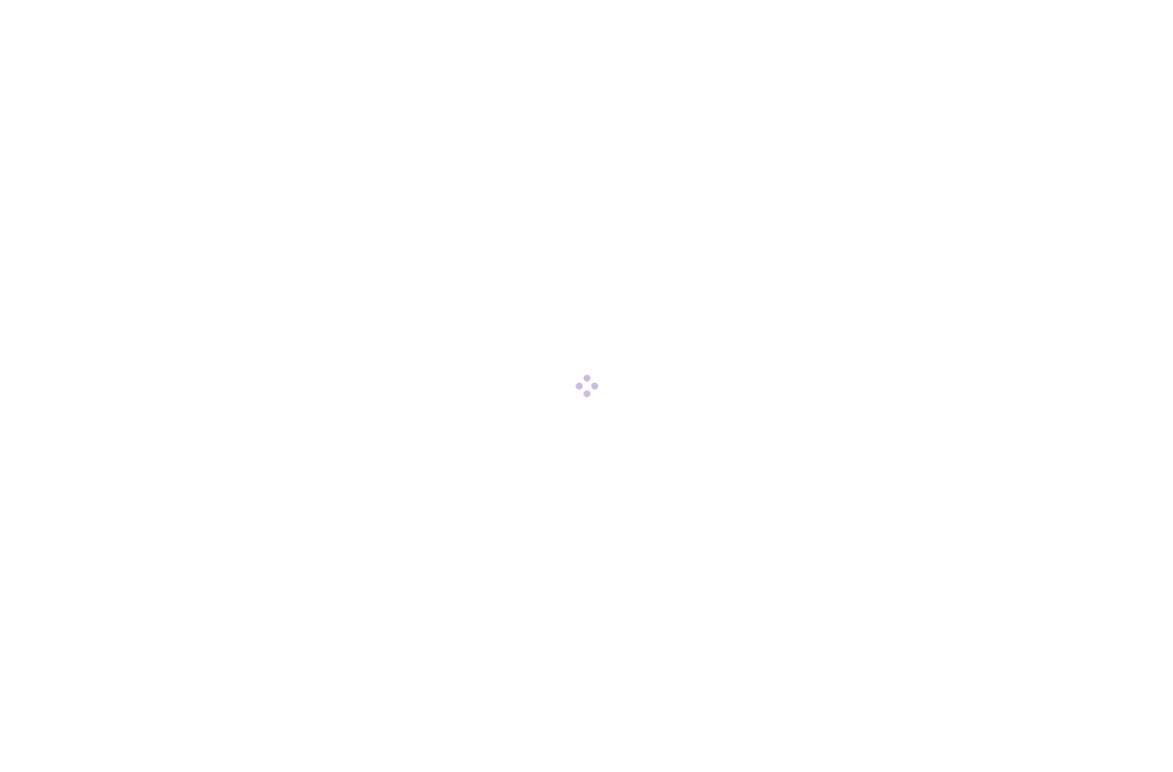 scroll, scrollTop: 0, scrollLeft: 0, axis: both 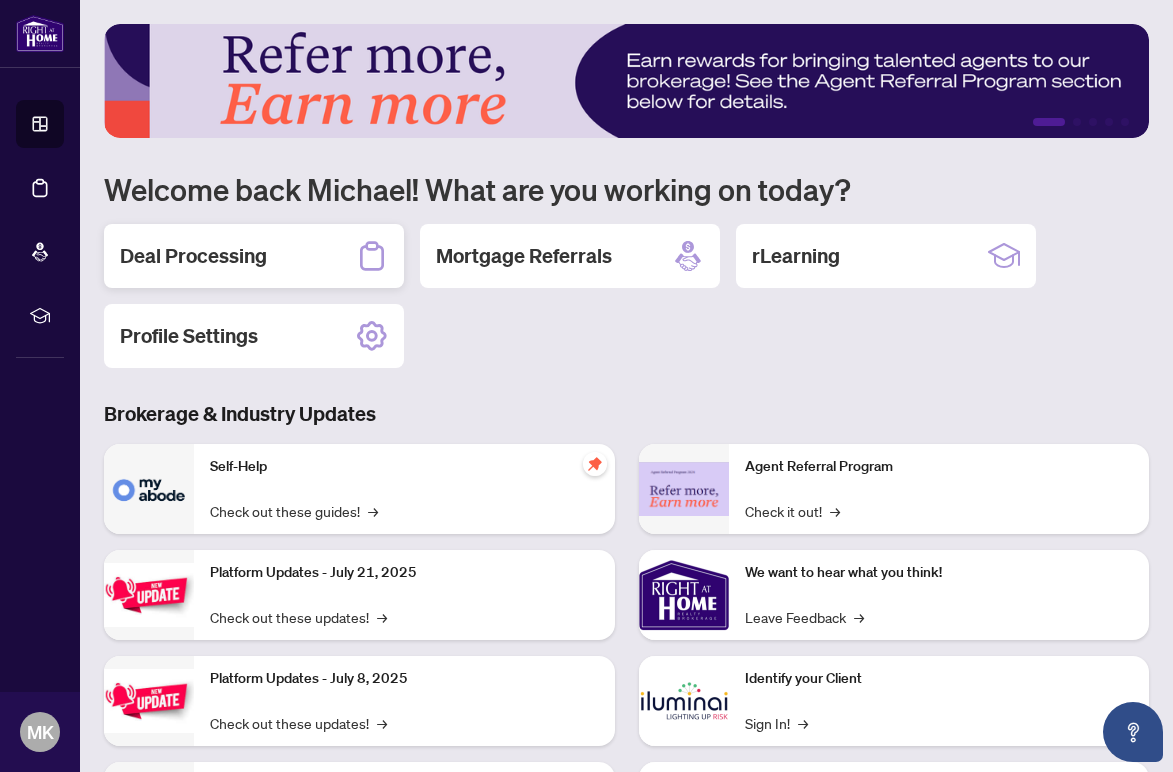 click on "Deal Processing" at bounding box center [193, 256] 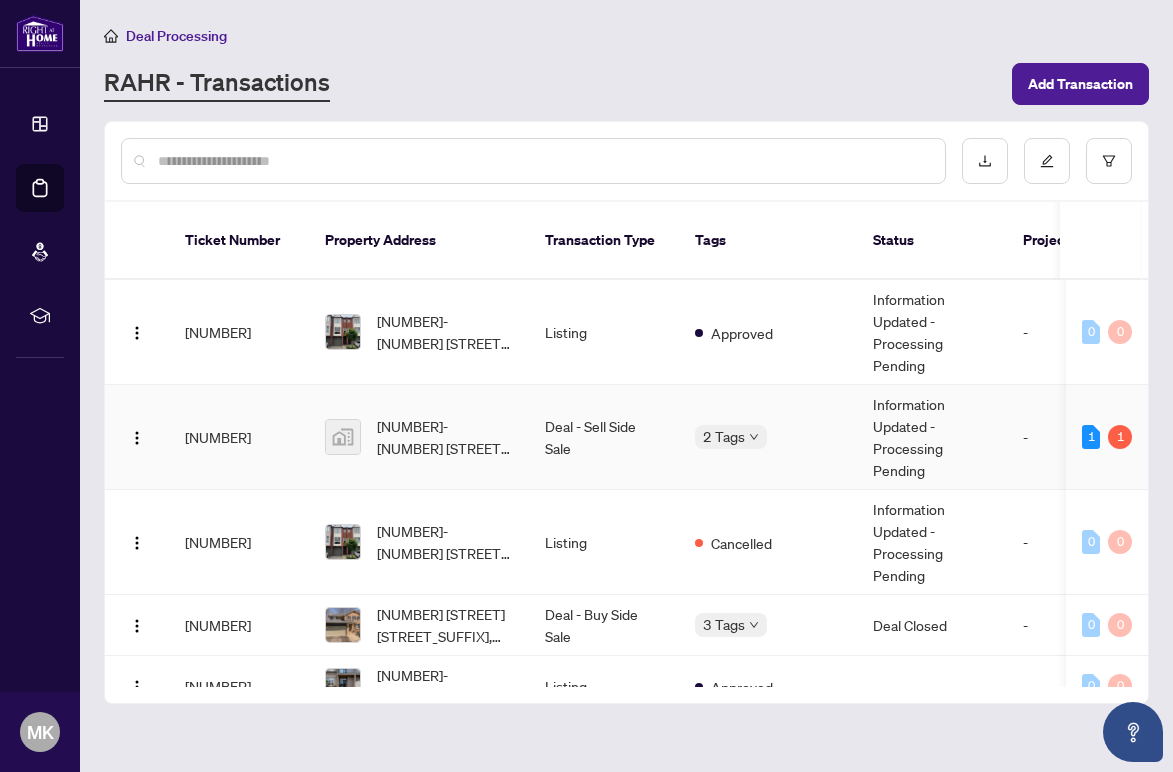 scroll, scrollTop: 14, scrollLeft: 1, axis: both 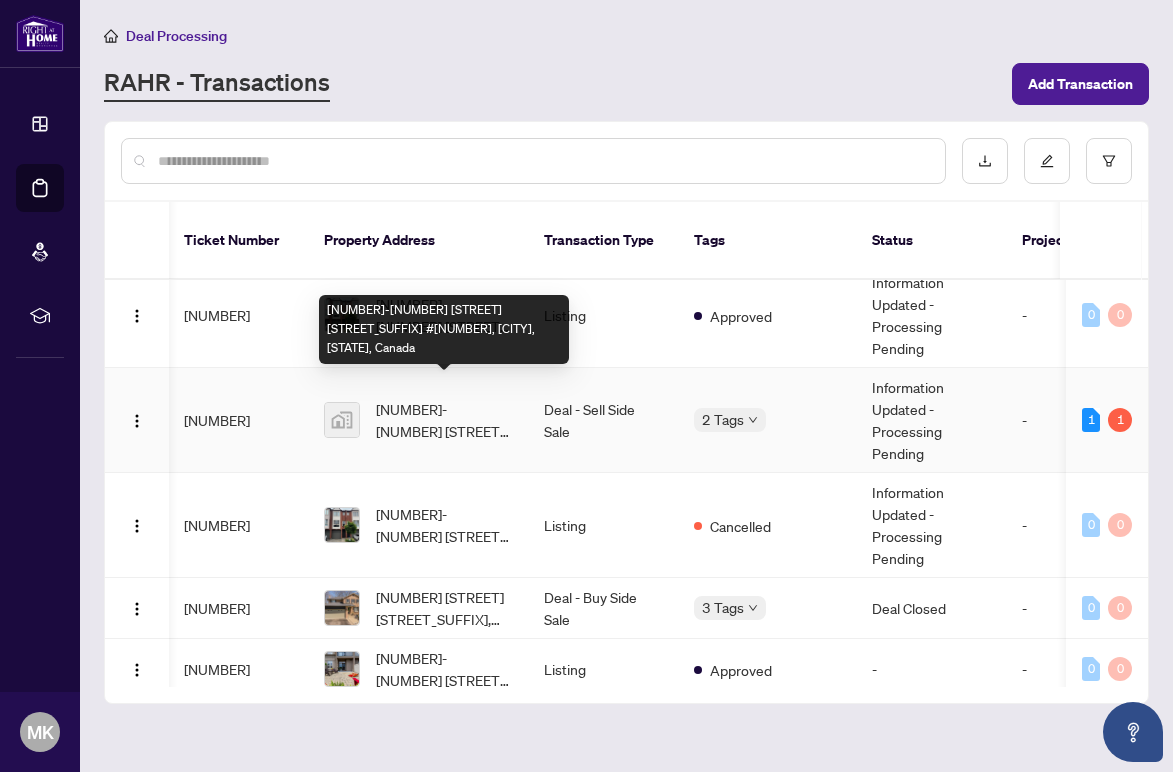 click on "[NUMBER]-[NUMBER] [STREET] [STREET_SUFFIX] #[NUMBER], [CITY], [STATE], Canada" at bounding box center [444, 420] 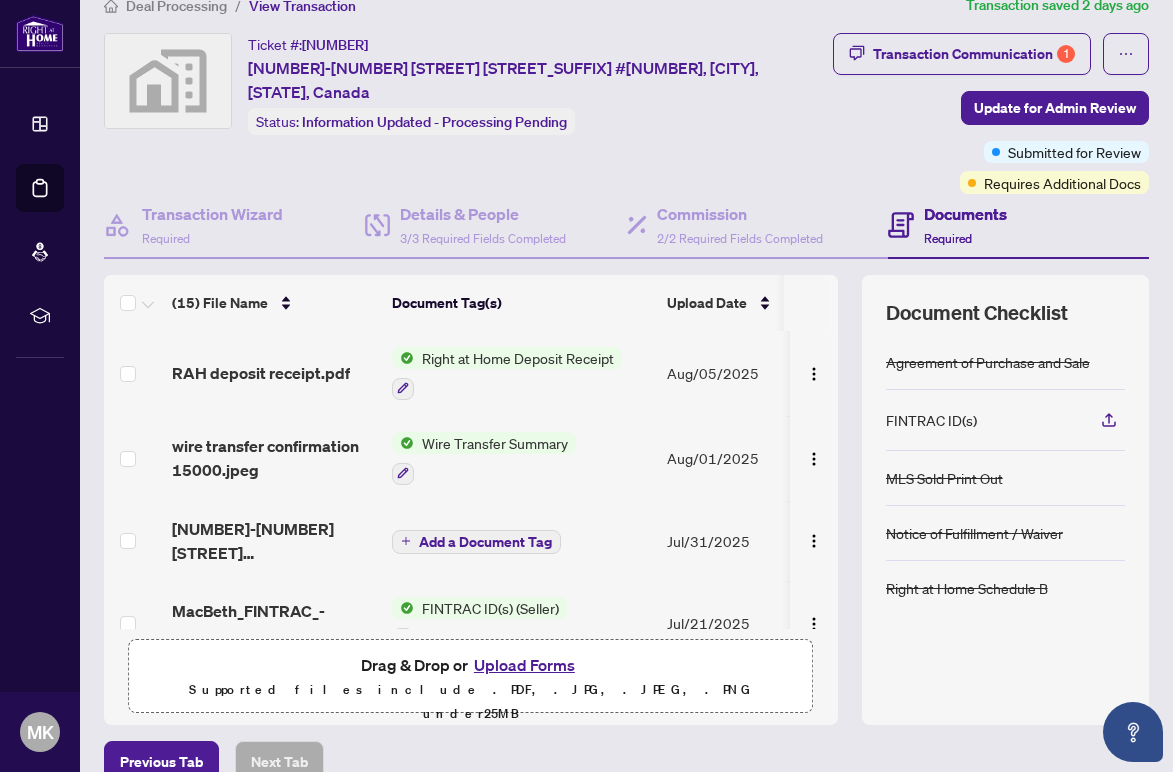 scroll, scrollTop: 24, scrollLeft: 0, axis: vertical 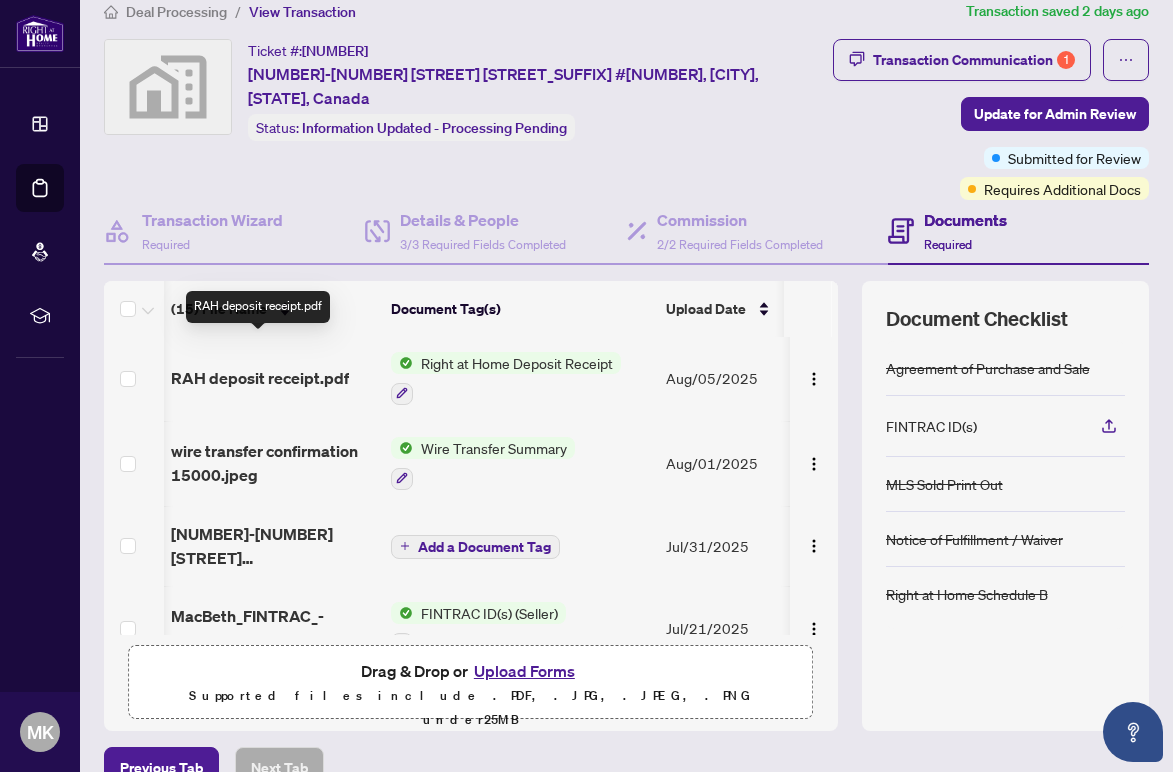 click on "RAH deposit receipt.pdf" at bounding box center [260, 378] 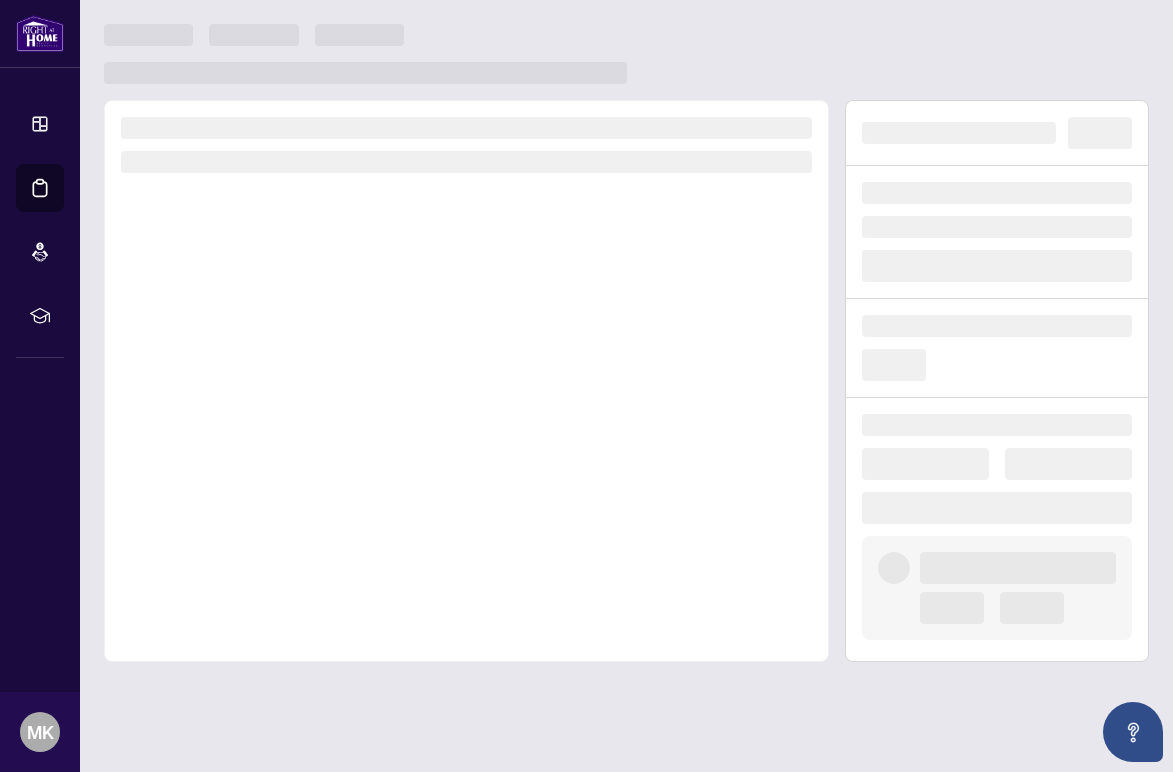 scroll, scrollTop: 0, scrollLeft: 0, axis: both 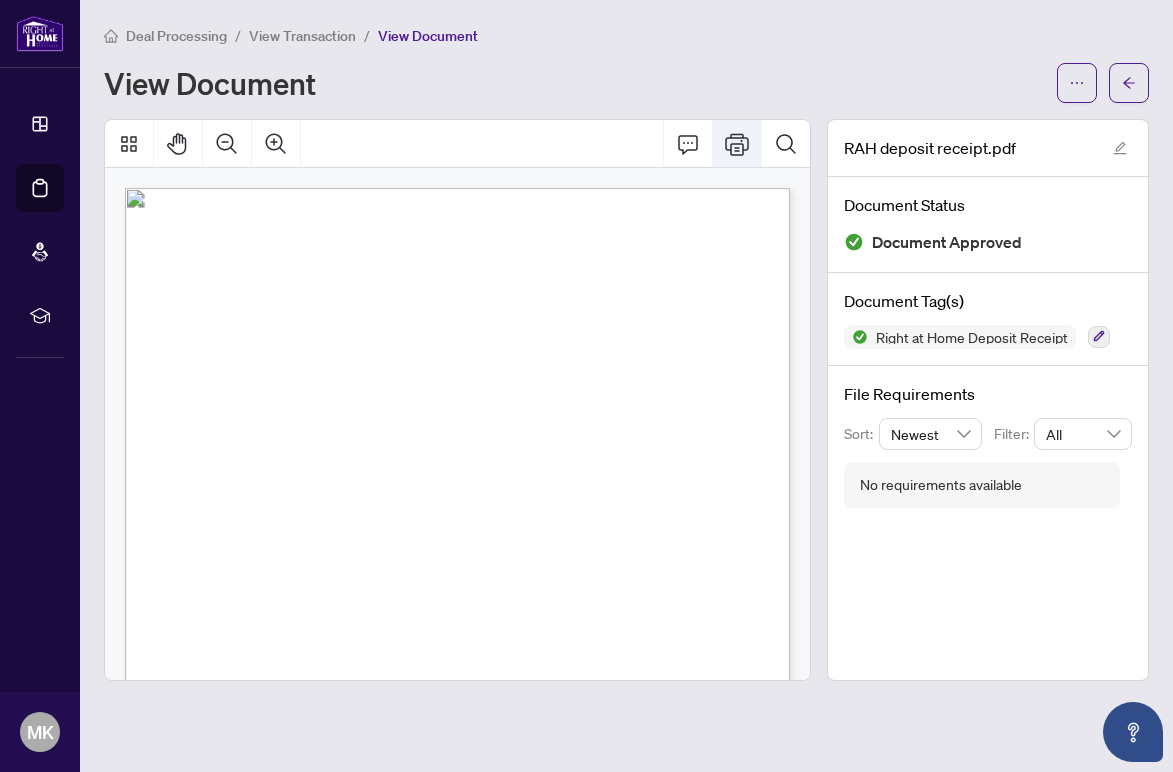 click 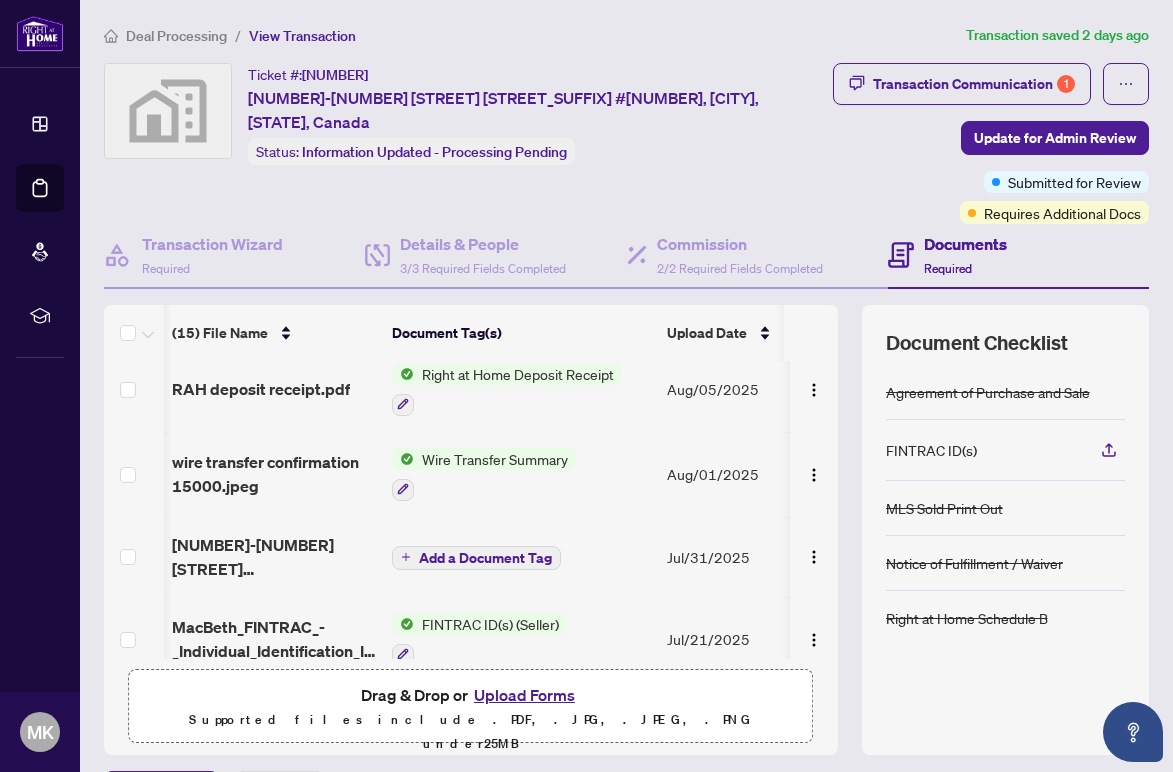 scroll, scrollTop: 34, scrollLeft: 1, axis: both 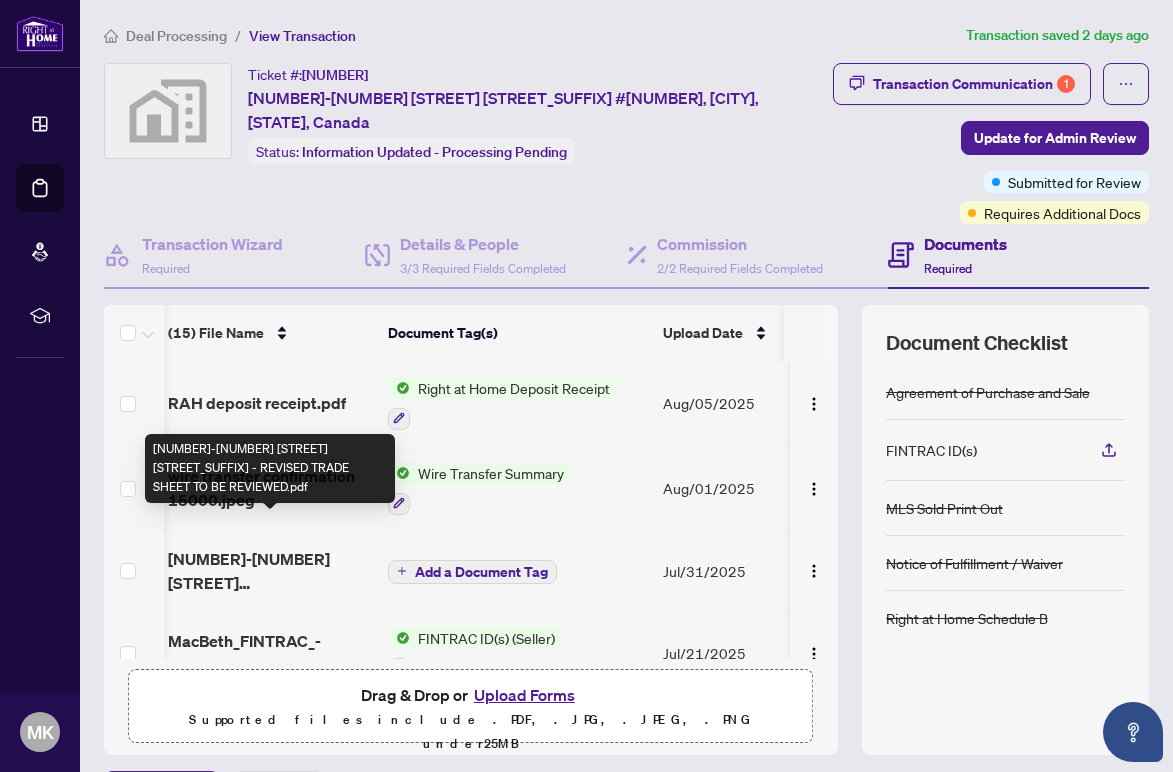click on "[NUMBER]-[NUMBER] [STREET] [STREET_SUFFIX] - REVISED TRADE SHEET TO BE REVIEWED.pdf" at bounding box center [270, 571] 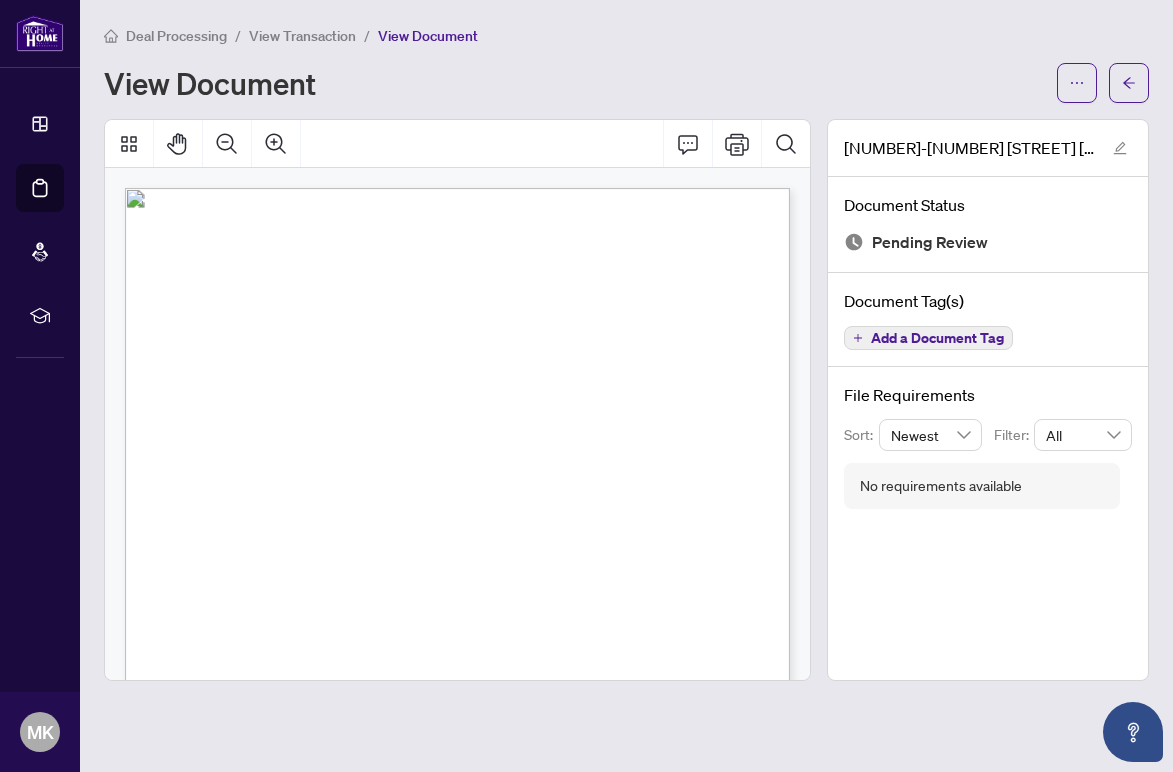 scroll, scrollTop: 0, scrollLeft: 0, axis: both 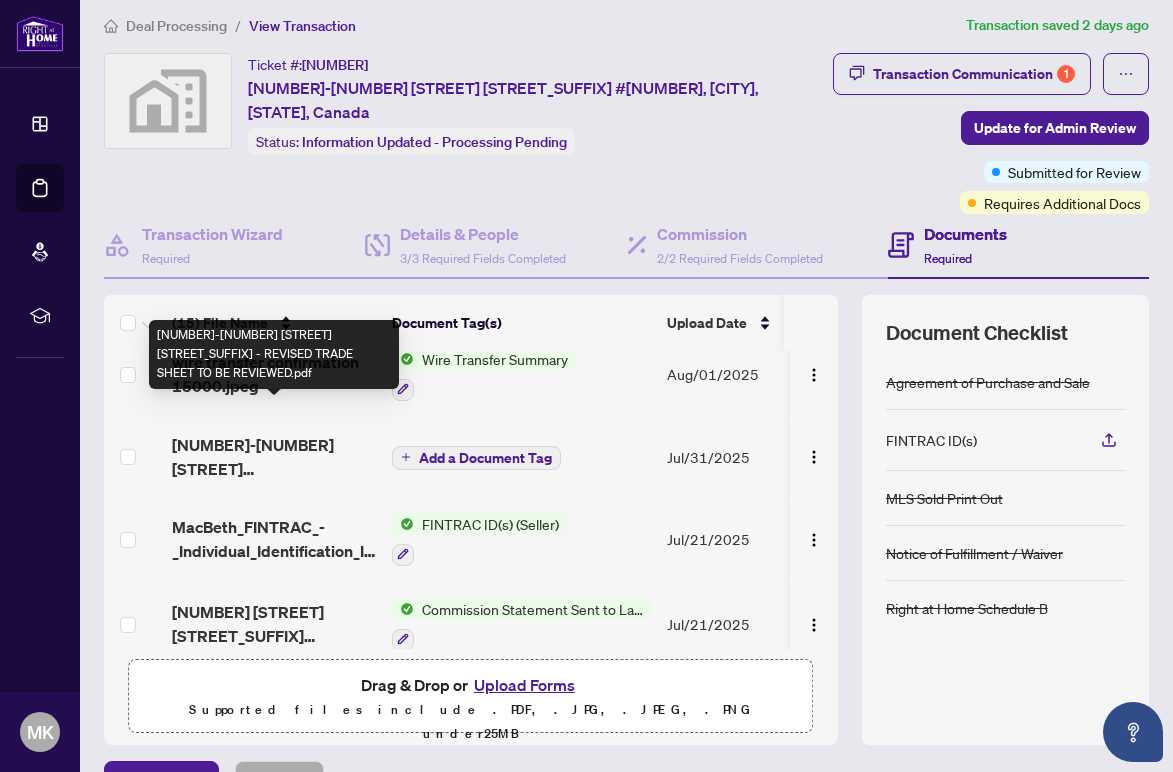 click on "[NUMBER]-[NUMBER] [STREET] [STREET_SUFFIX] - REVISED TRADE SHEET TO BE REVIEWED.pdf" at bounding box center (274, 457) 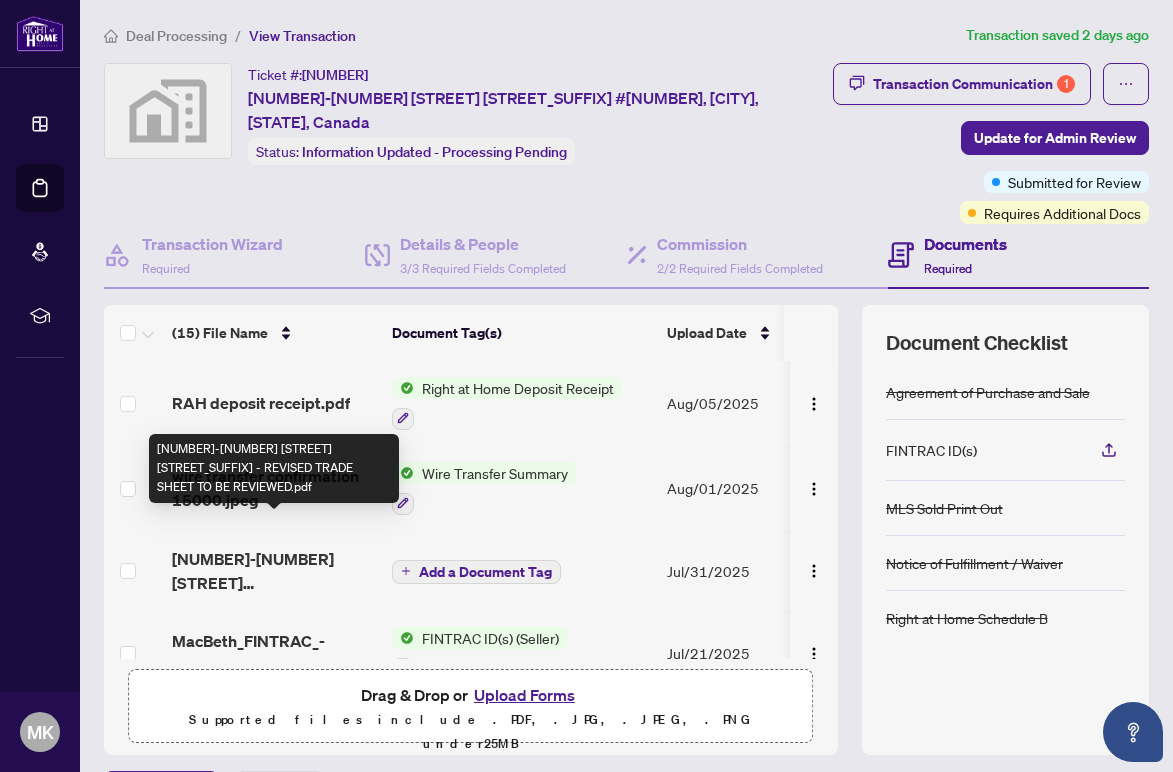 click on "[NUMBER]-[NUMBER] [STREET] [STREET_SUFFIX] - REVISED TRADE SHEET TO BE REVIEWED.pdf" at bounding box center (274, 571) 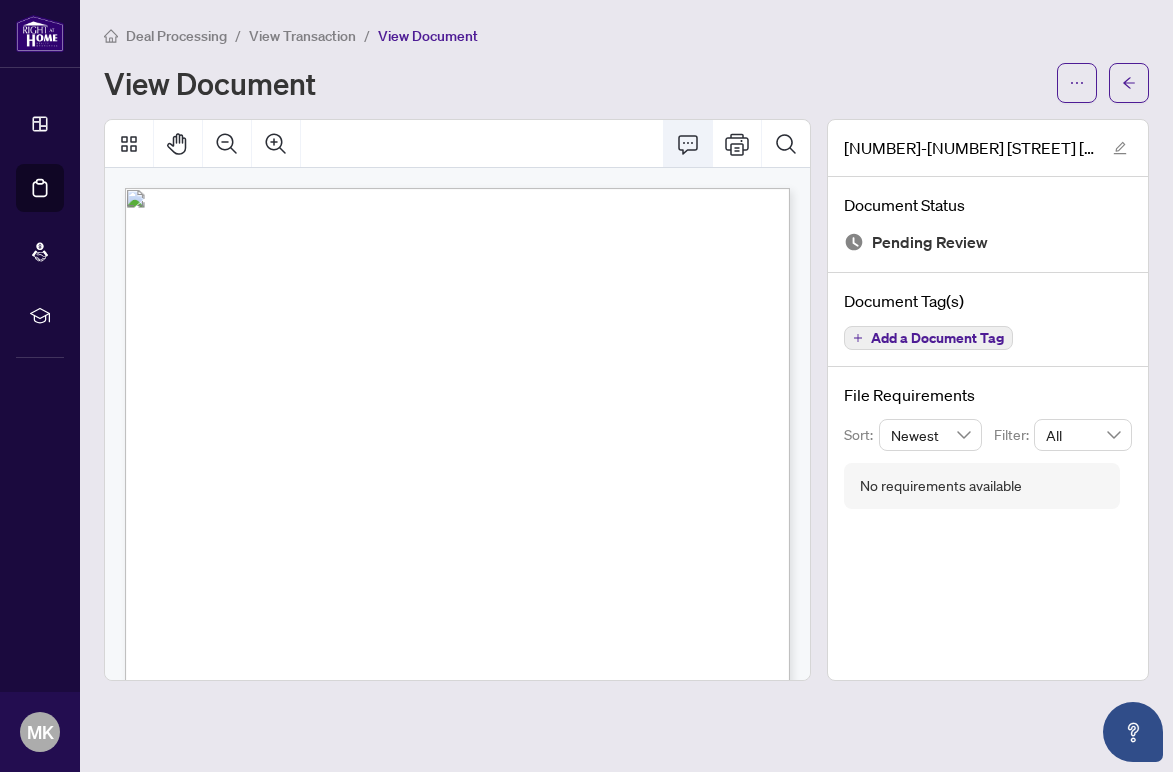 click 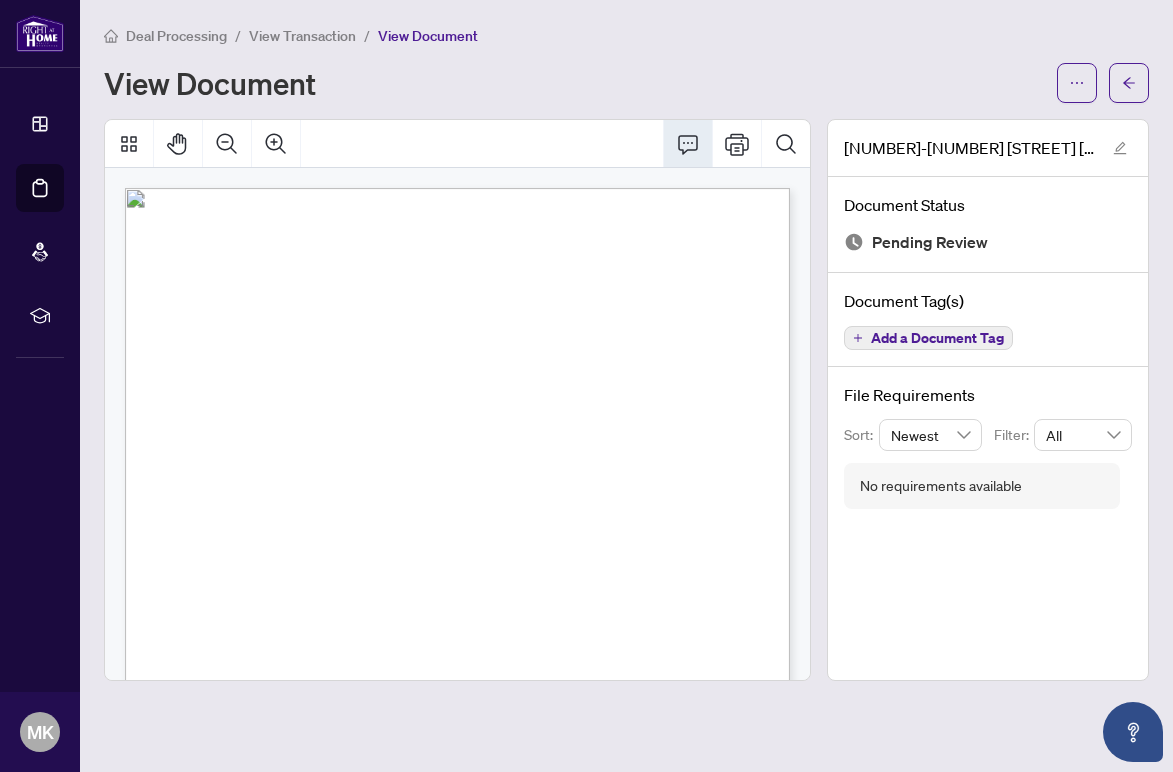 click 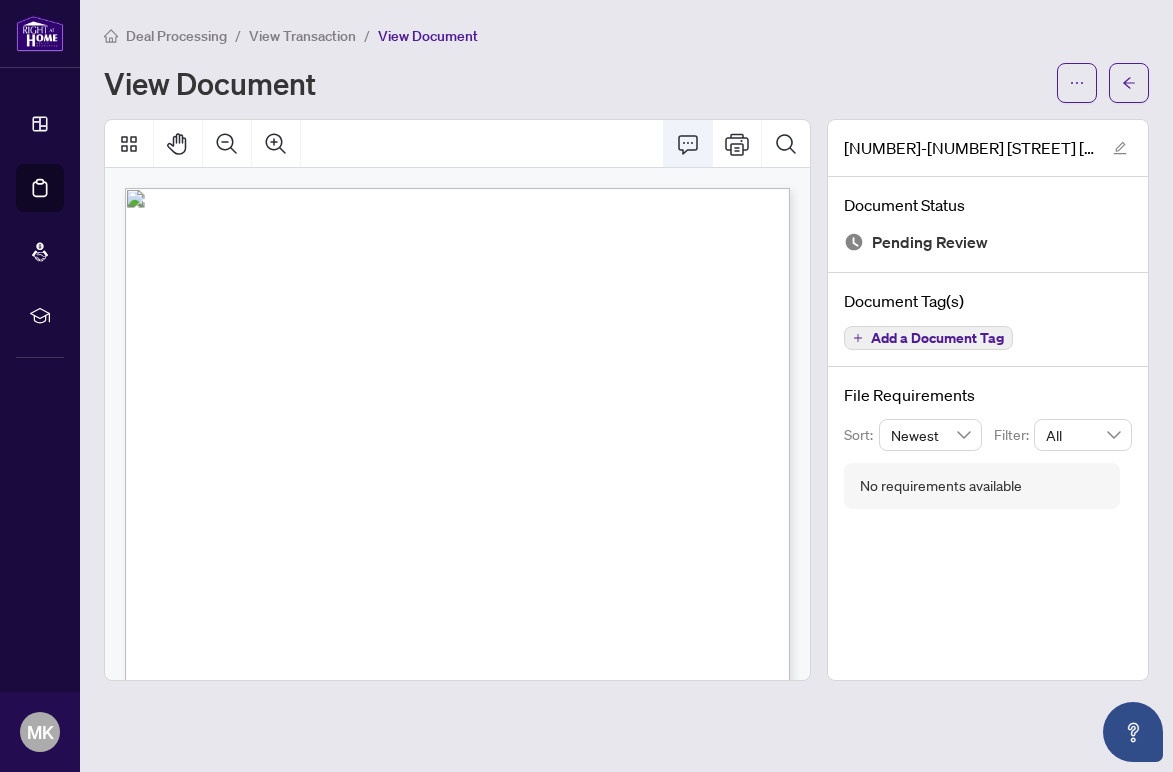 click 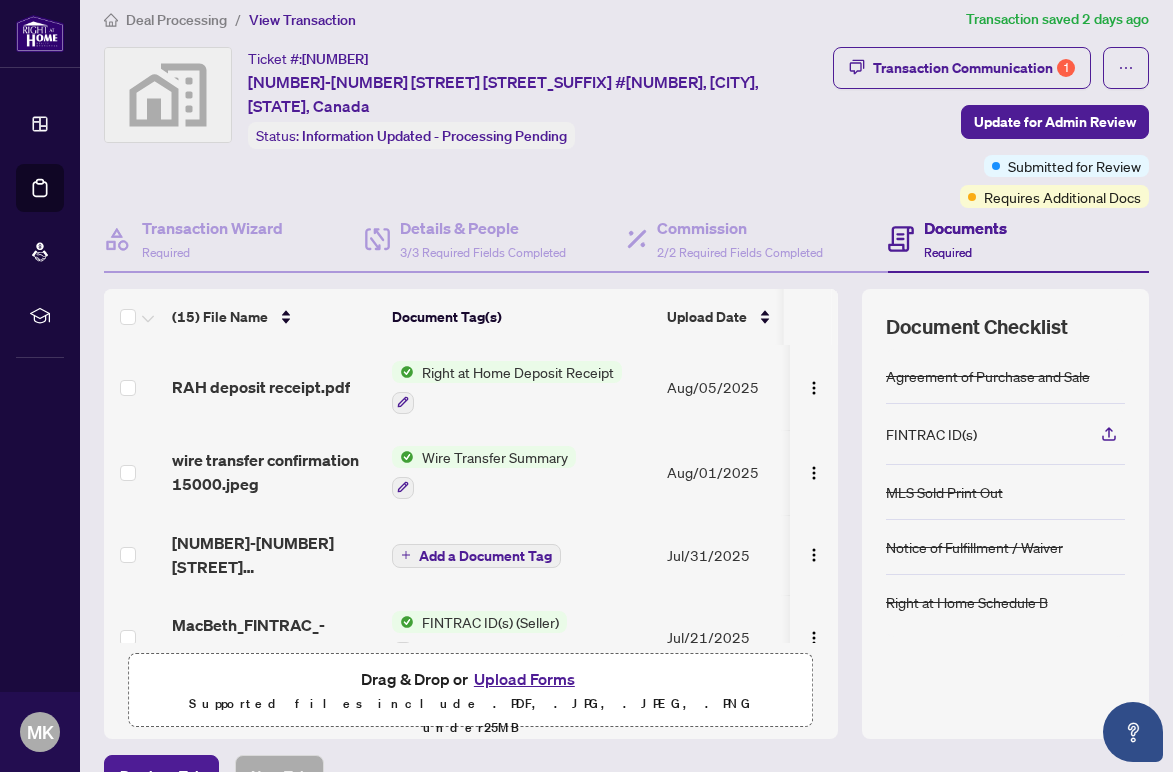 scroll, scrollTop: 19, scrollLeft: 0, axis: vertical 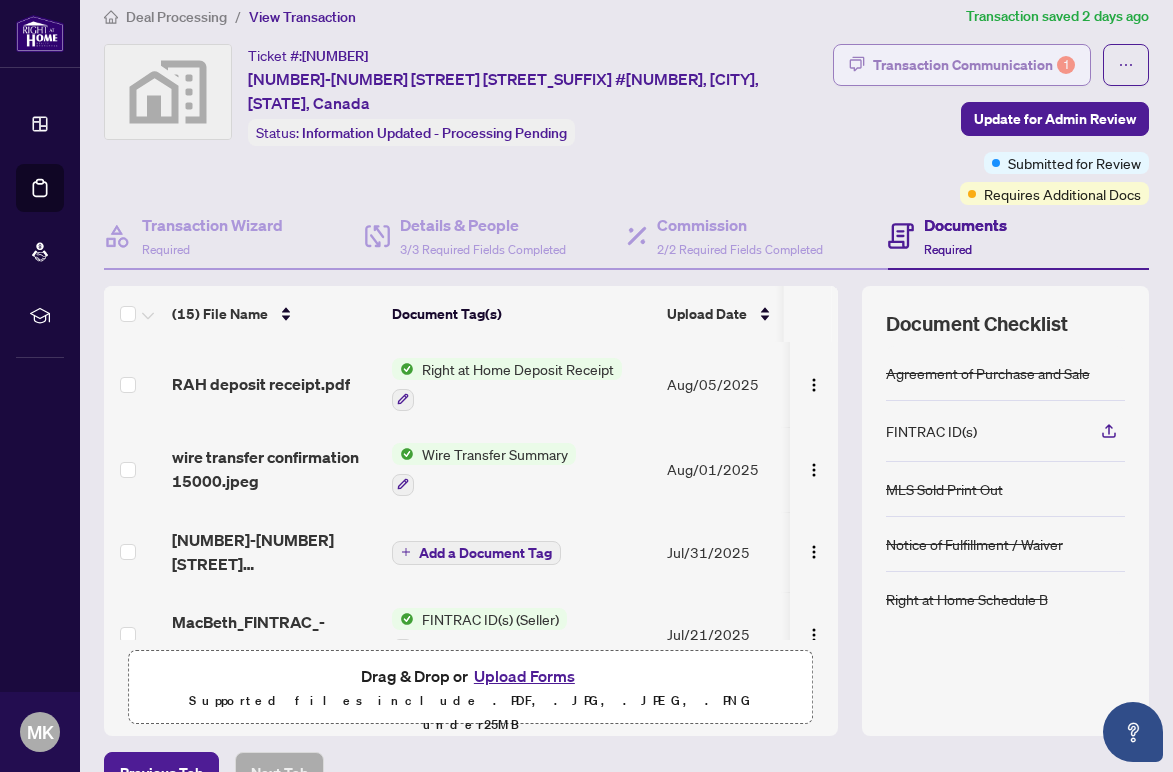 click on "Transaction Communication 1" at bounding box center [974, 65] 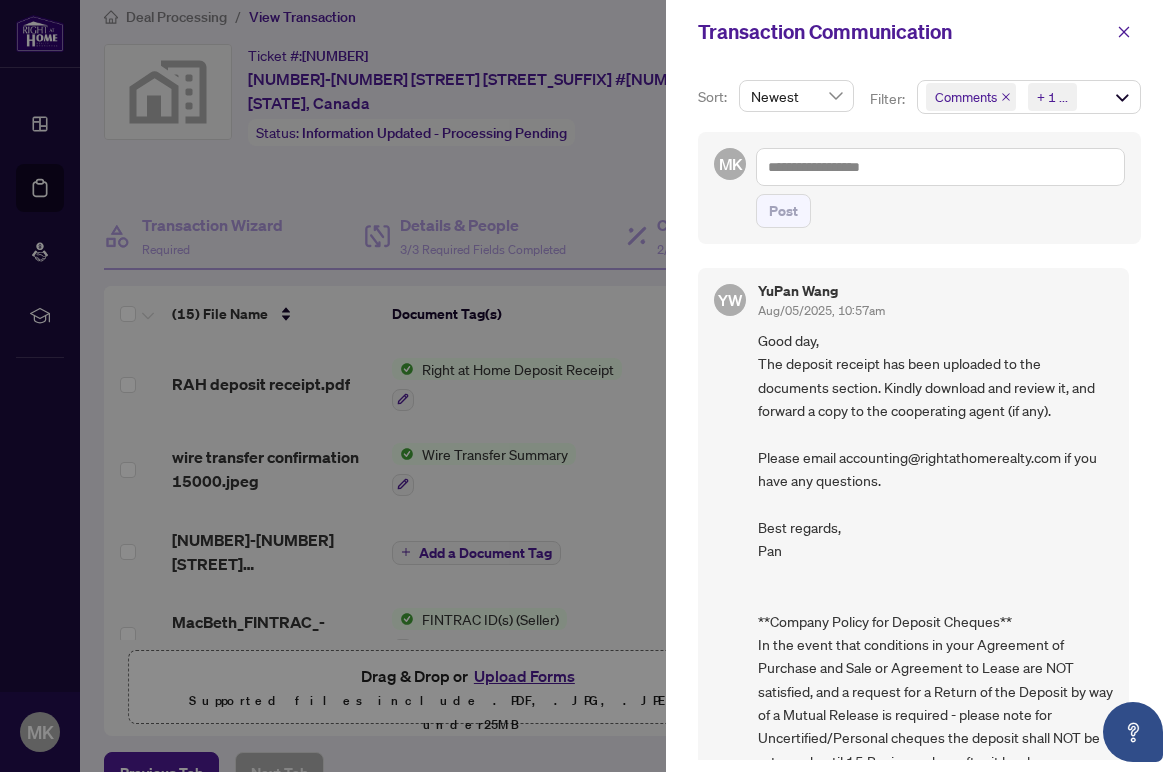 scroll, scrollTop: 0, scrollLeft: 0, axis: both 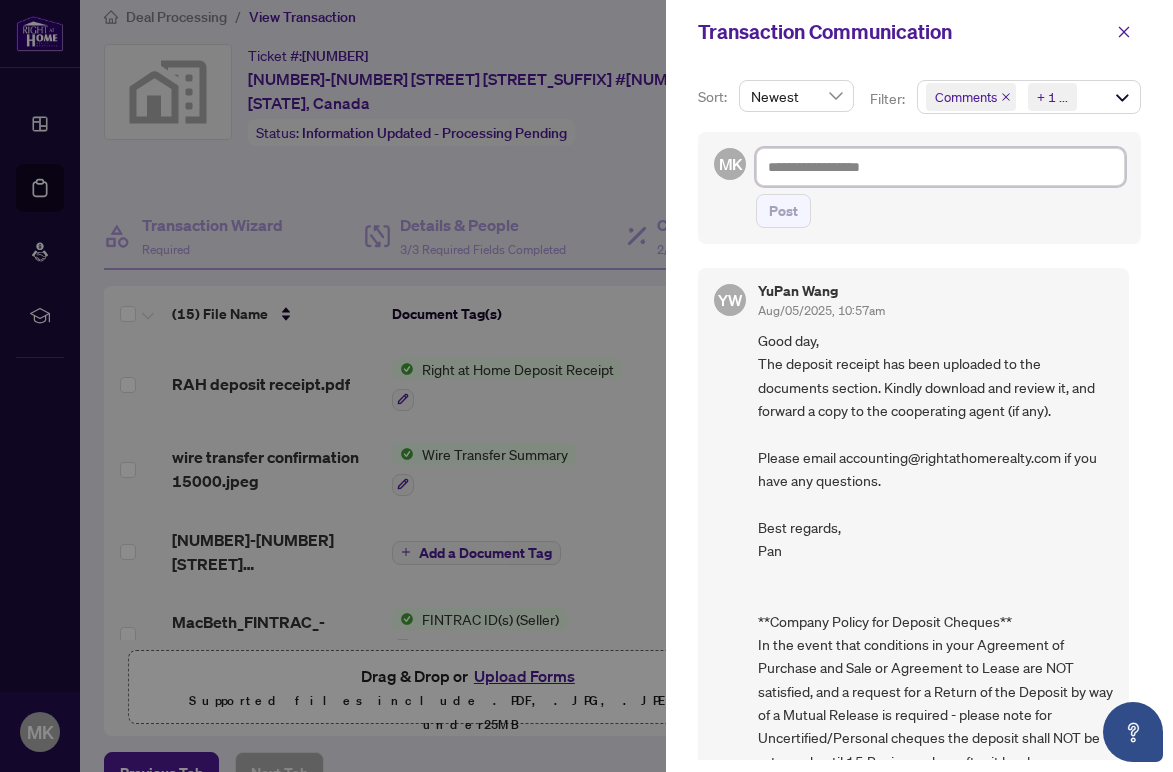 click at bounding box center (940, 167) 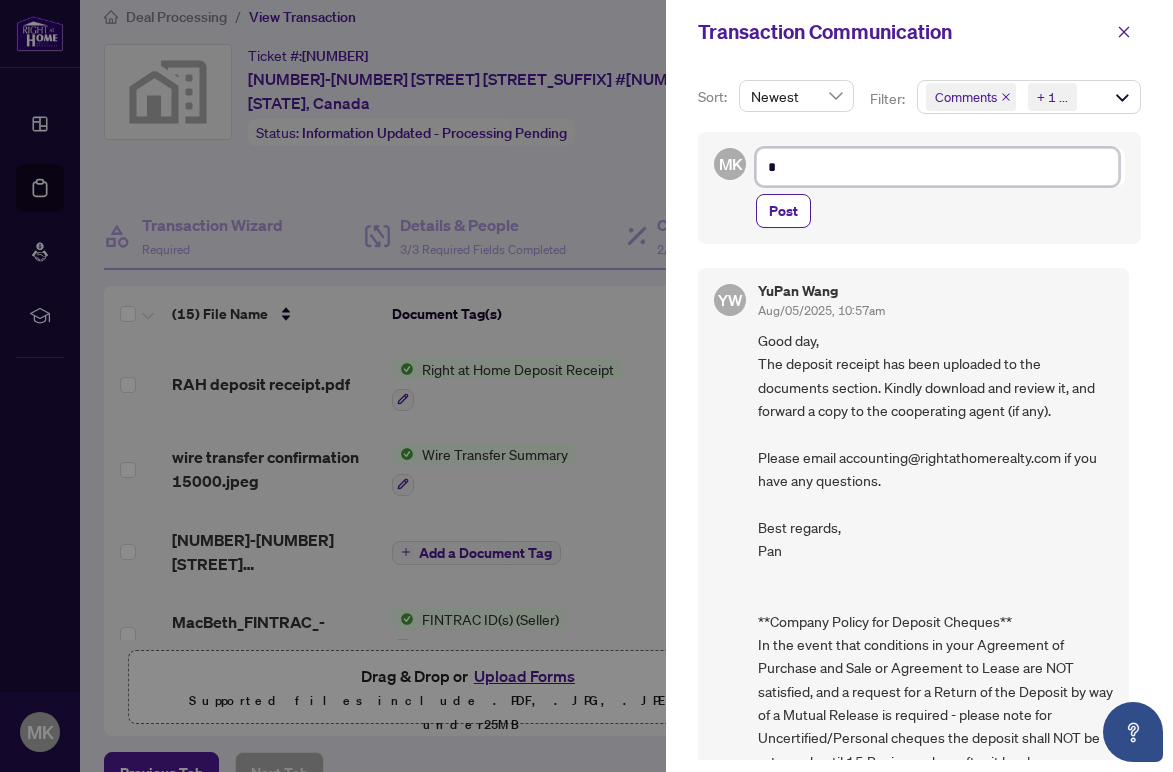 type on "**" 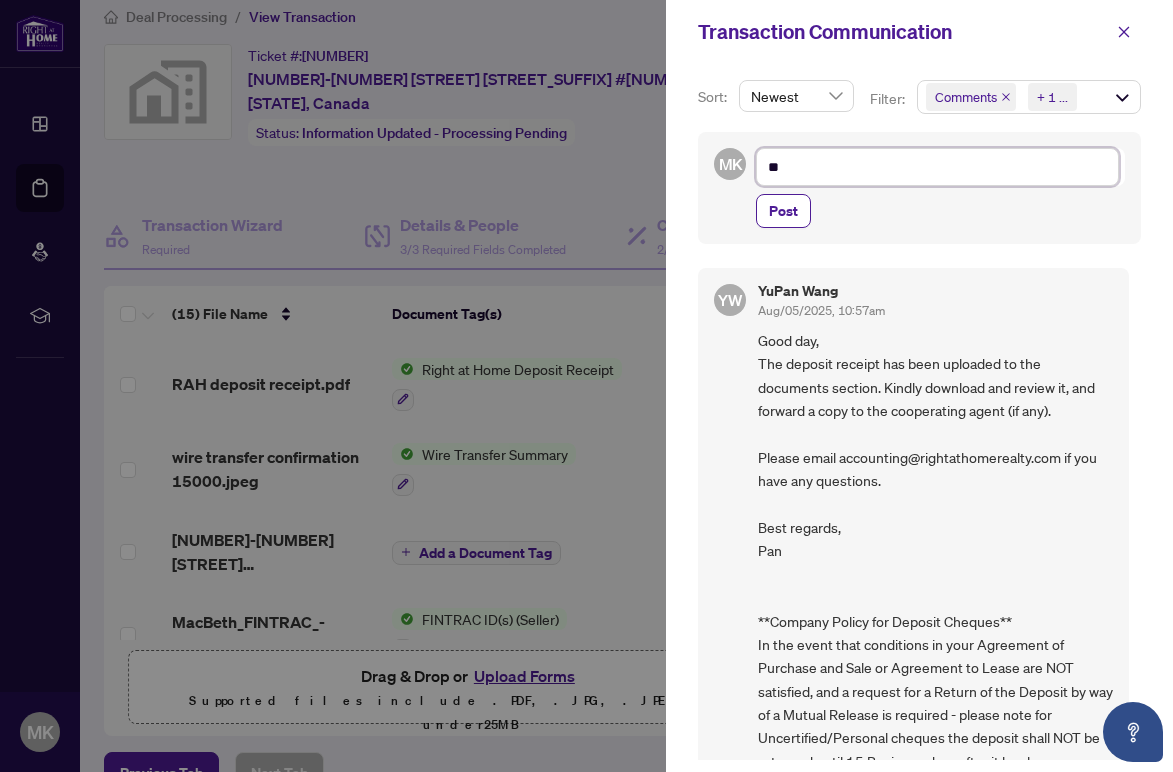 type on "***" 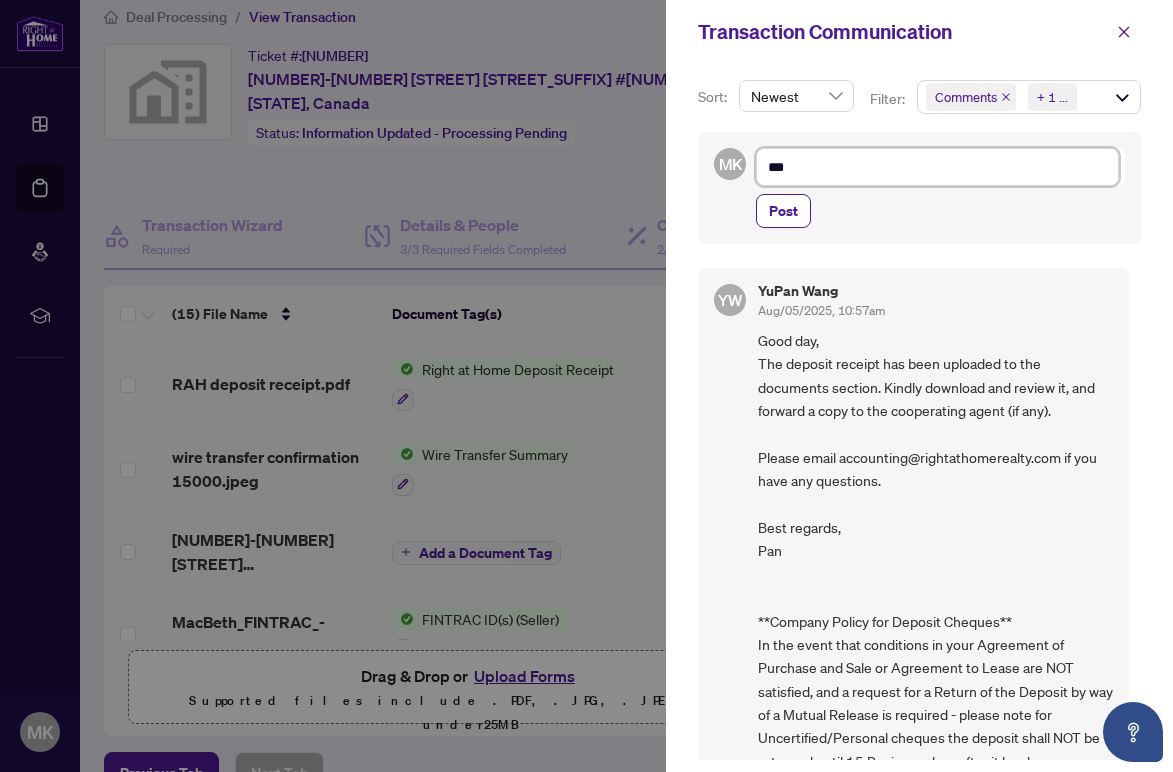 type on "***" 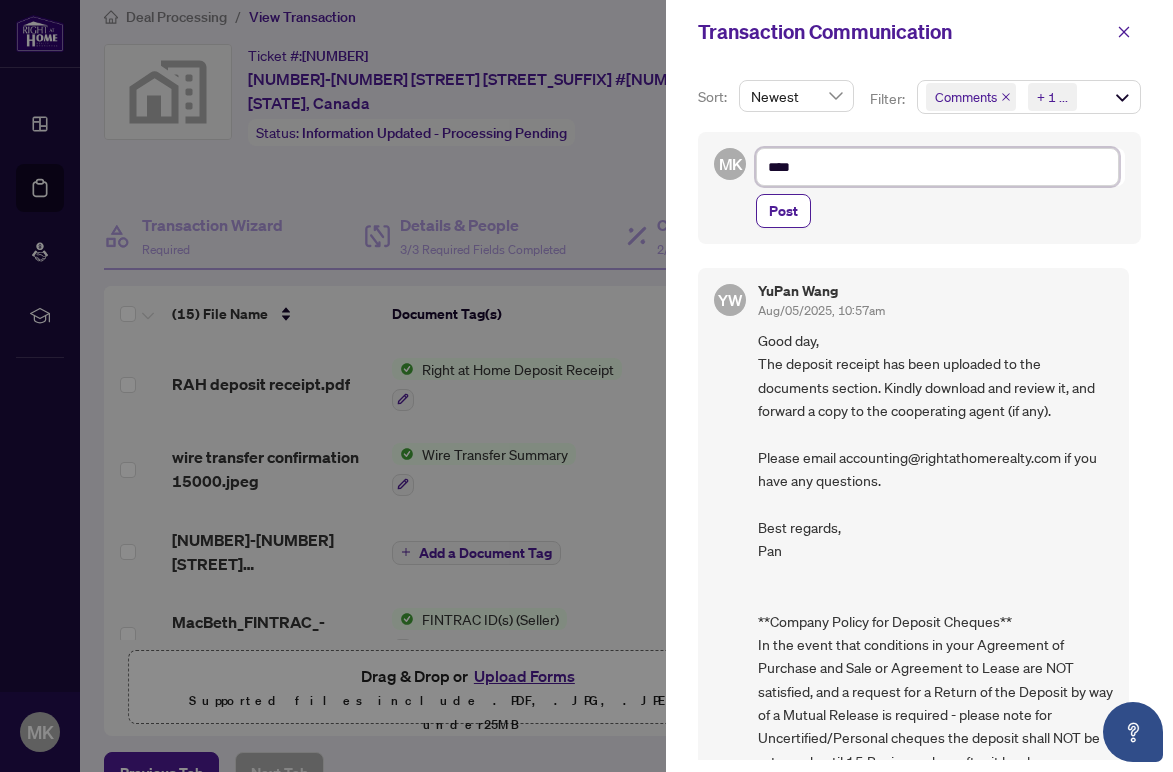 type on "*****" 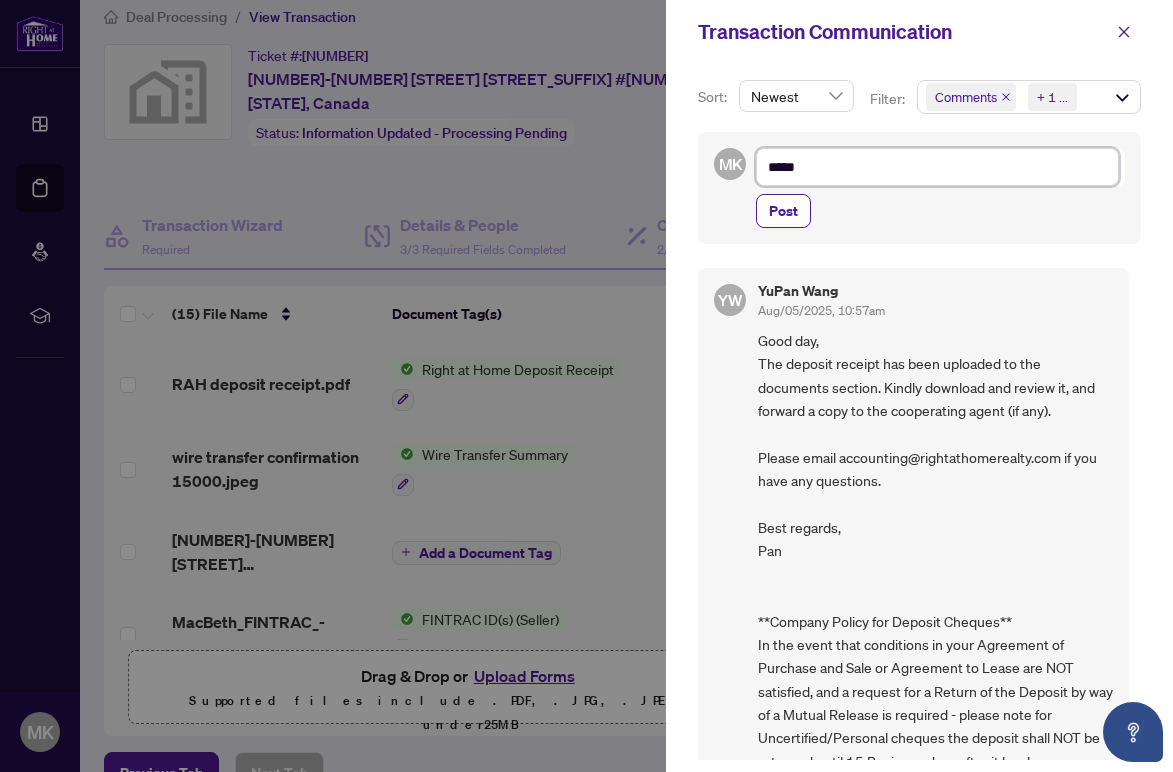 type on "******" 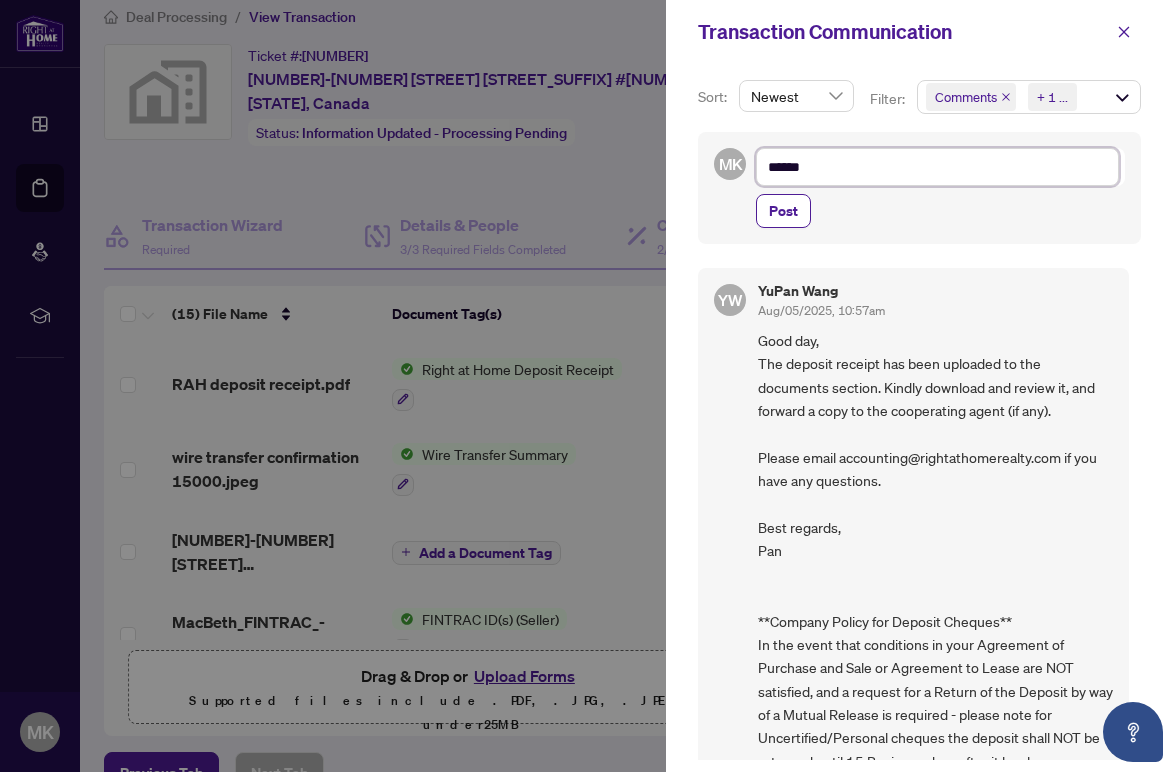 type on "*******" 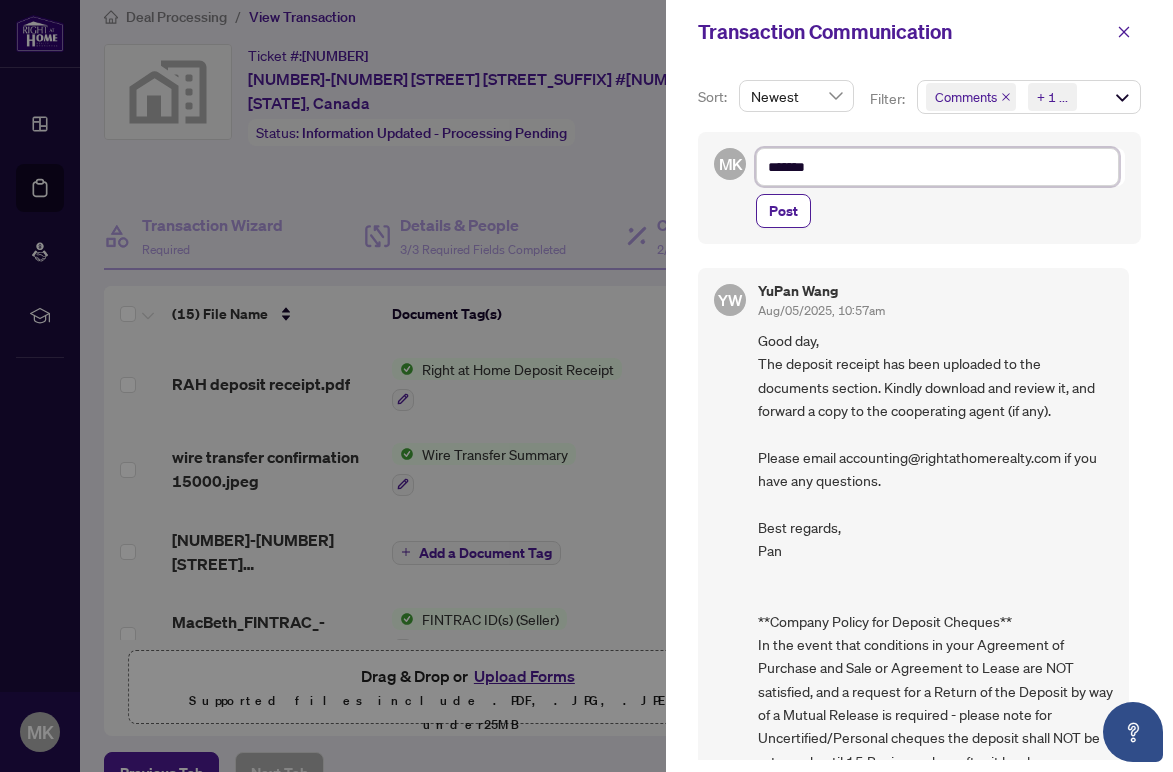 type on "*******" 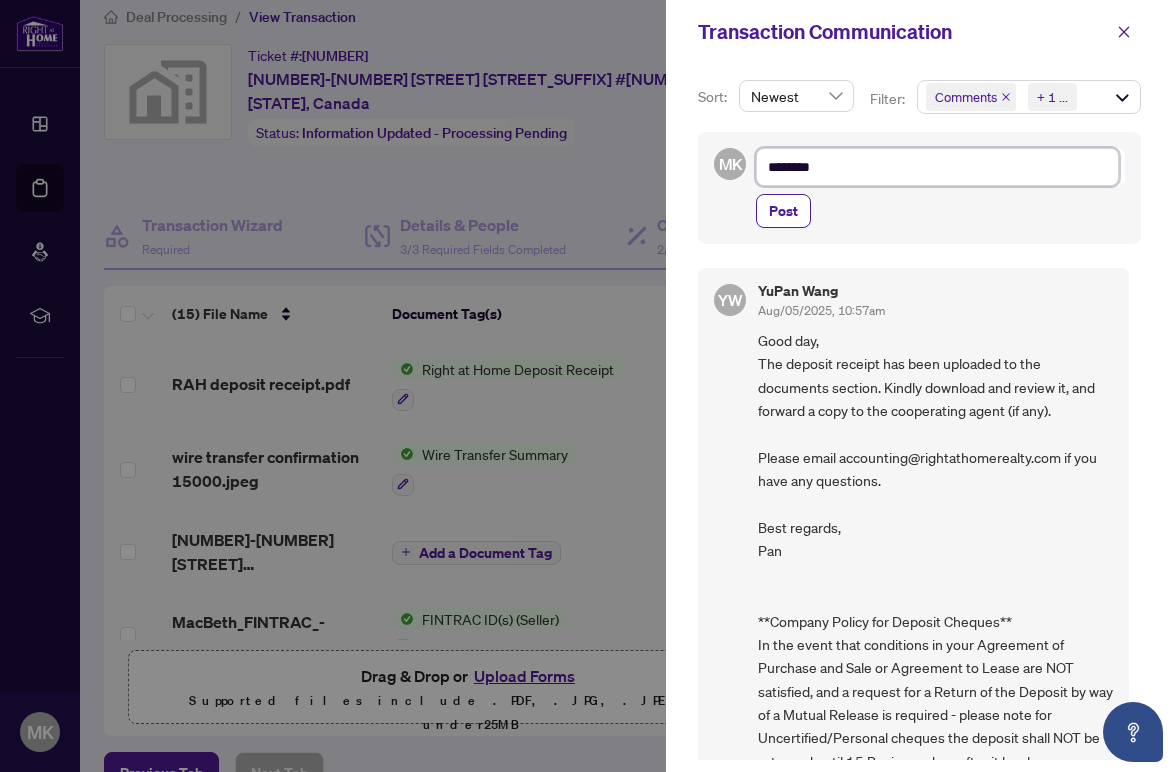 type on "*********" 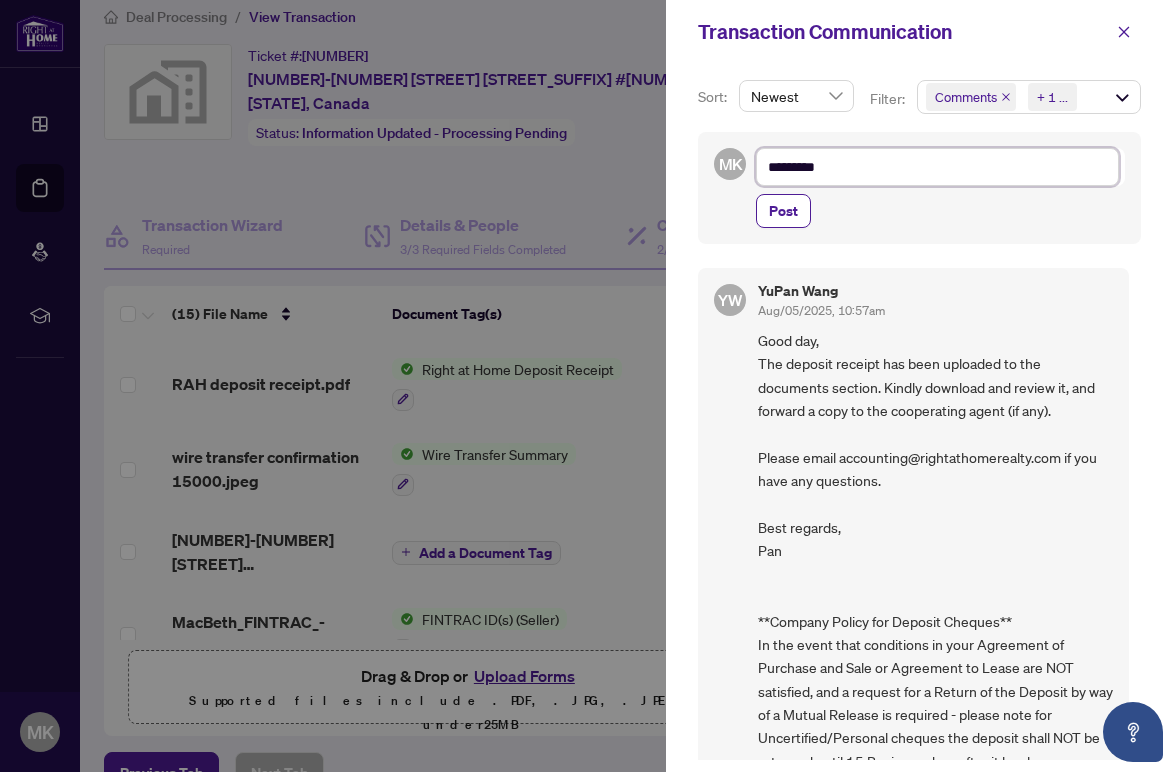 type on "*********" 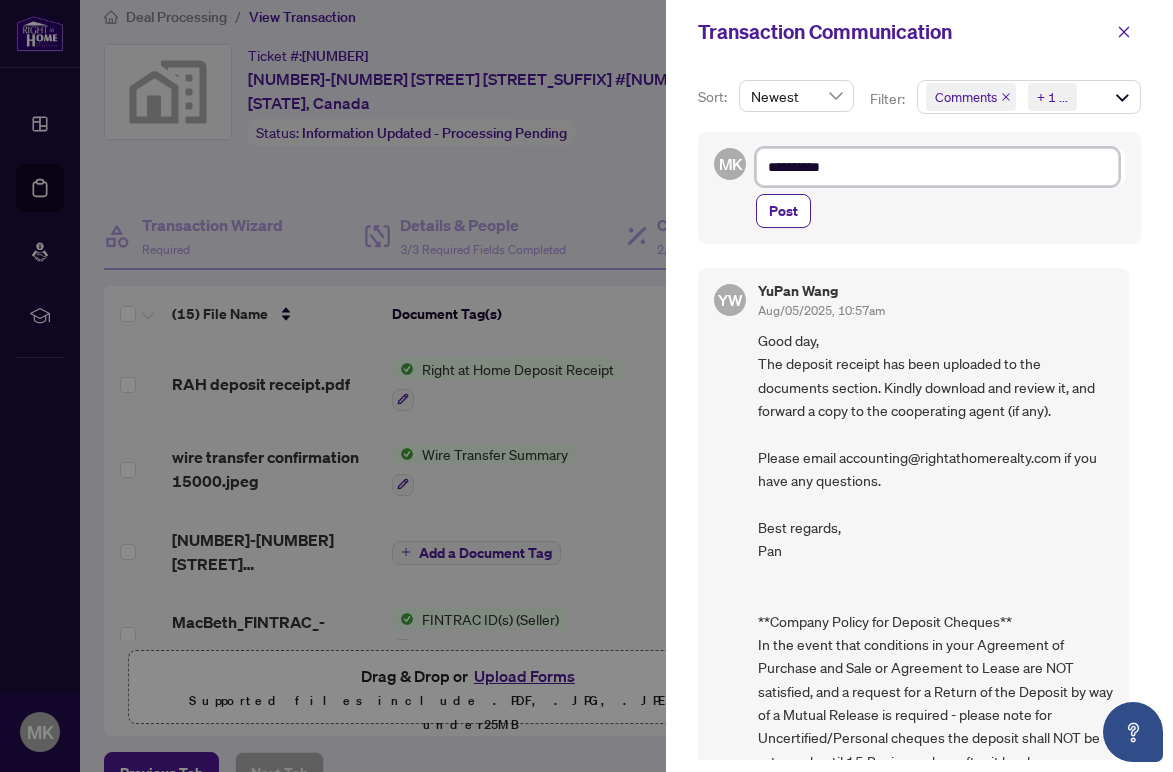 type on "**********" 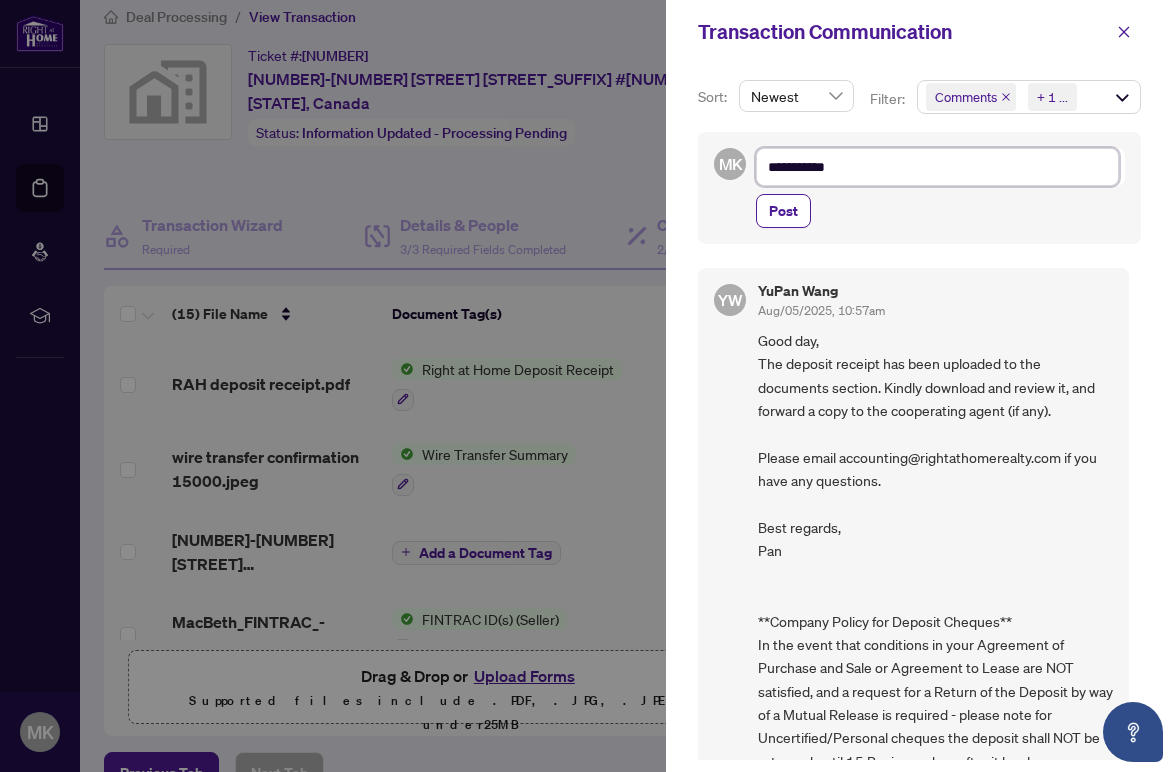 type on "**********" 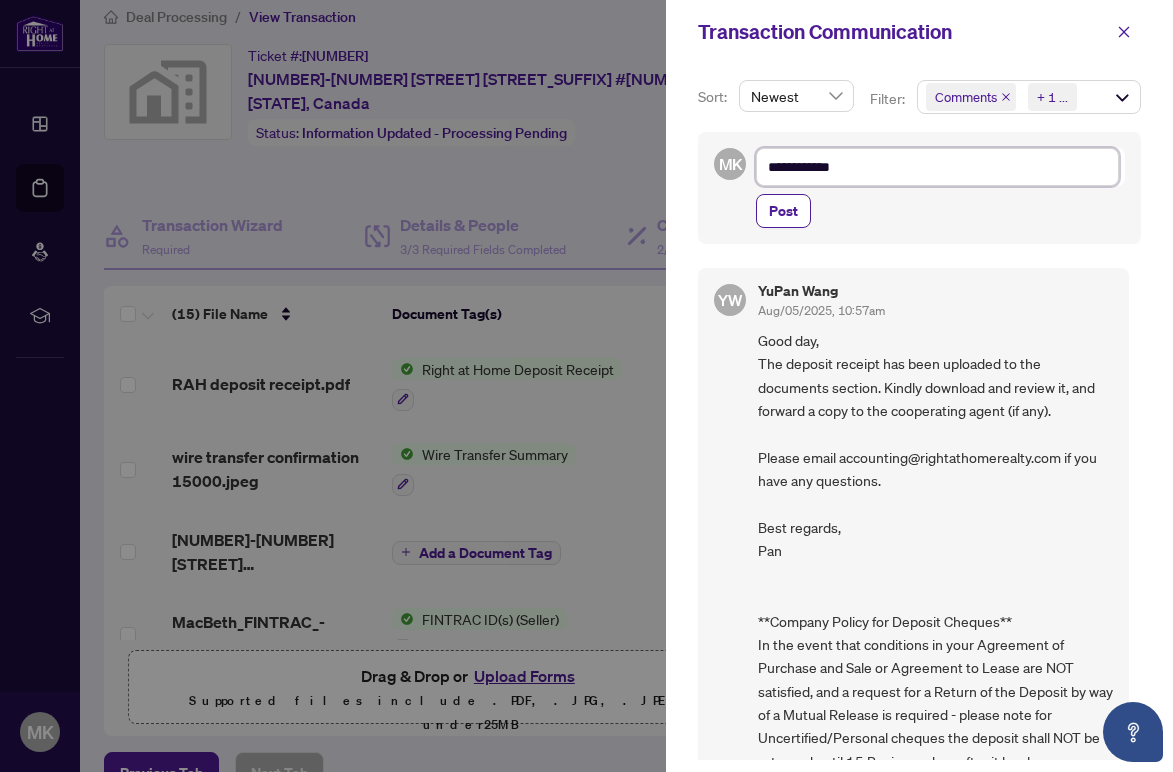 type on "**********" 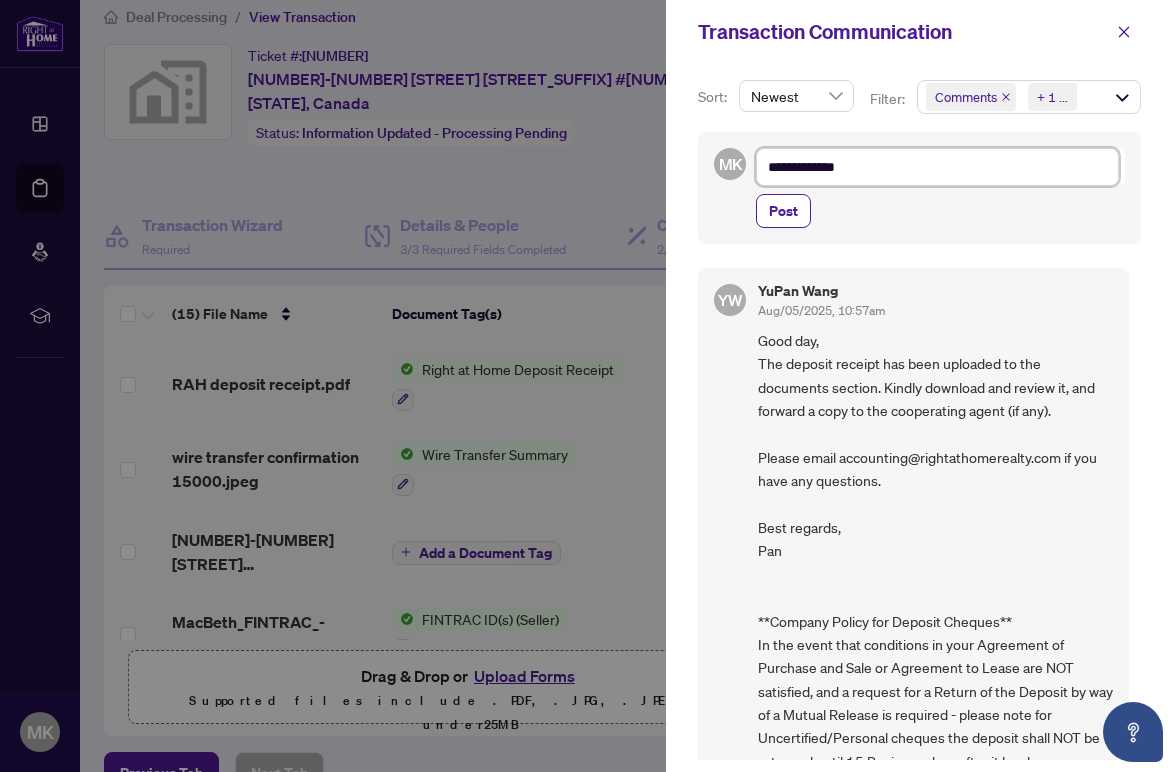 type on "**********" 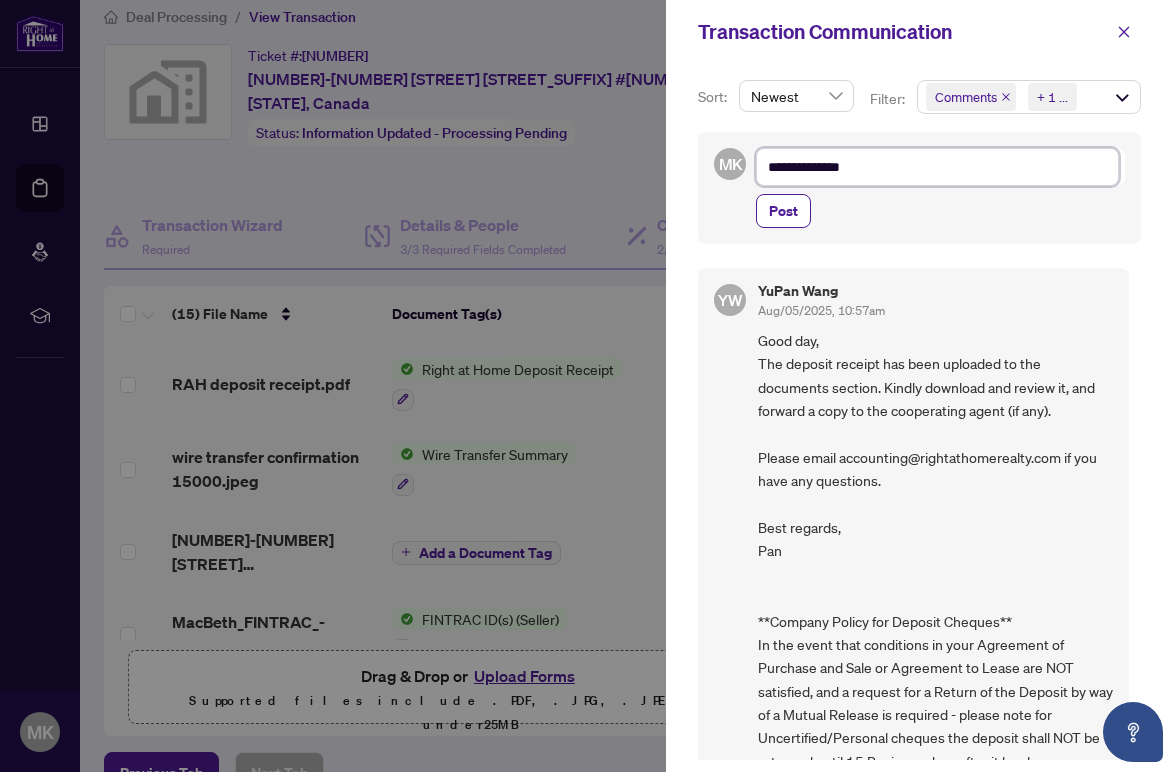 type on "**********" 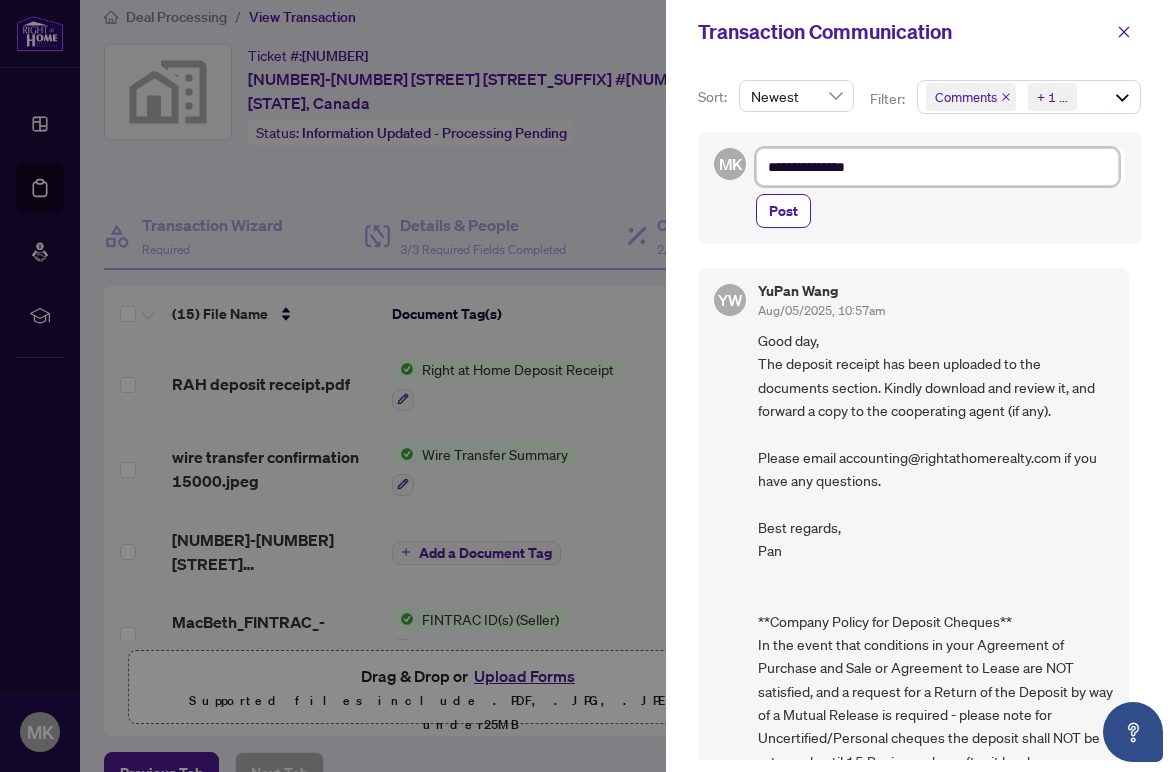 type on "**********" 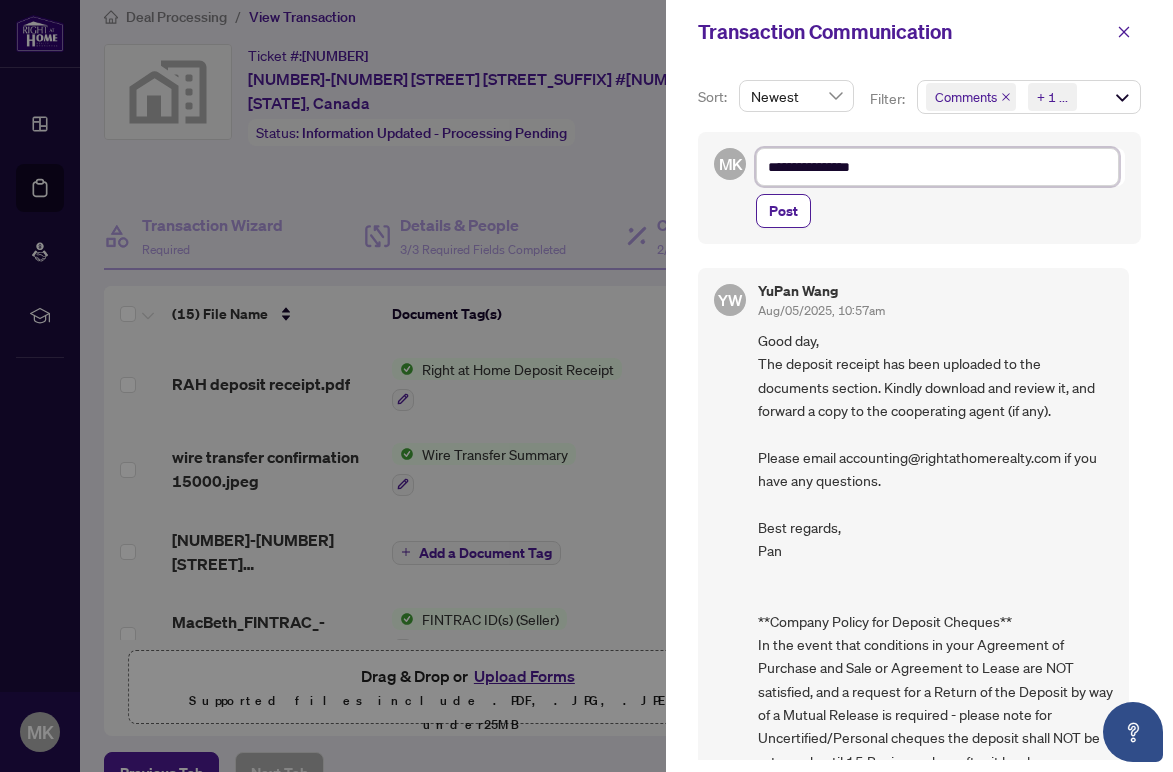 type on "**********" 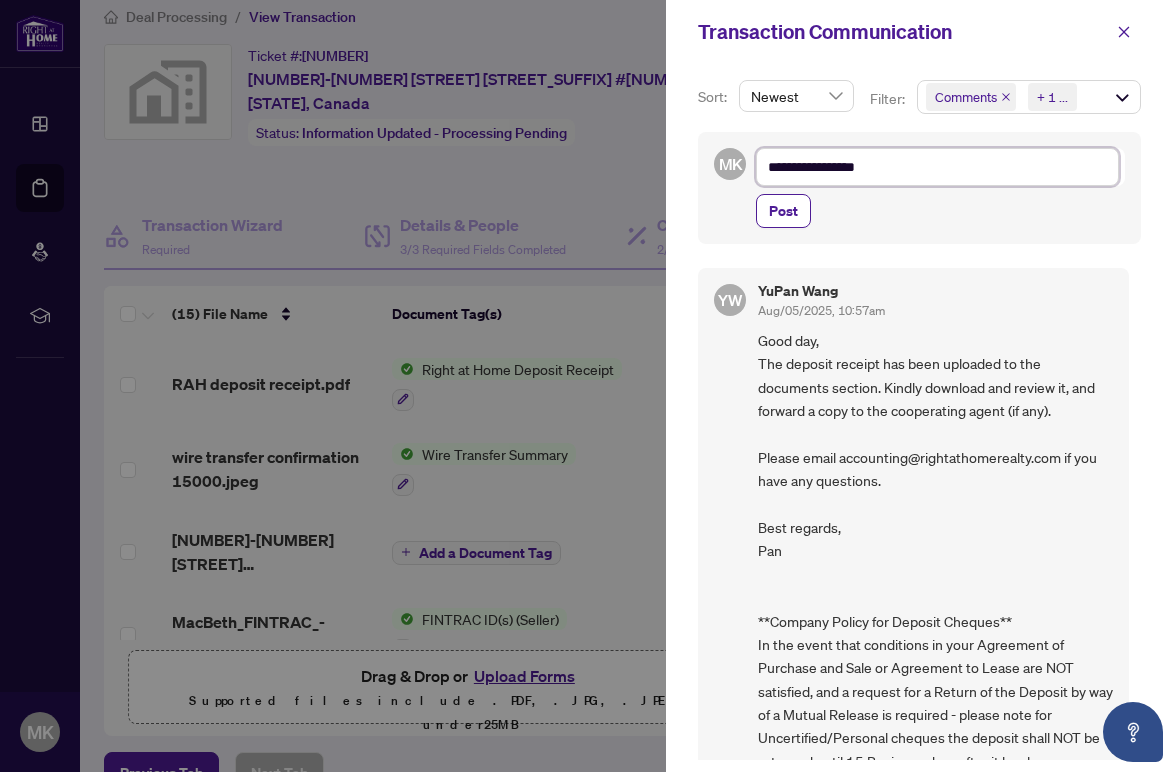 type on "**********" 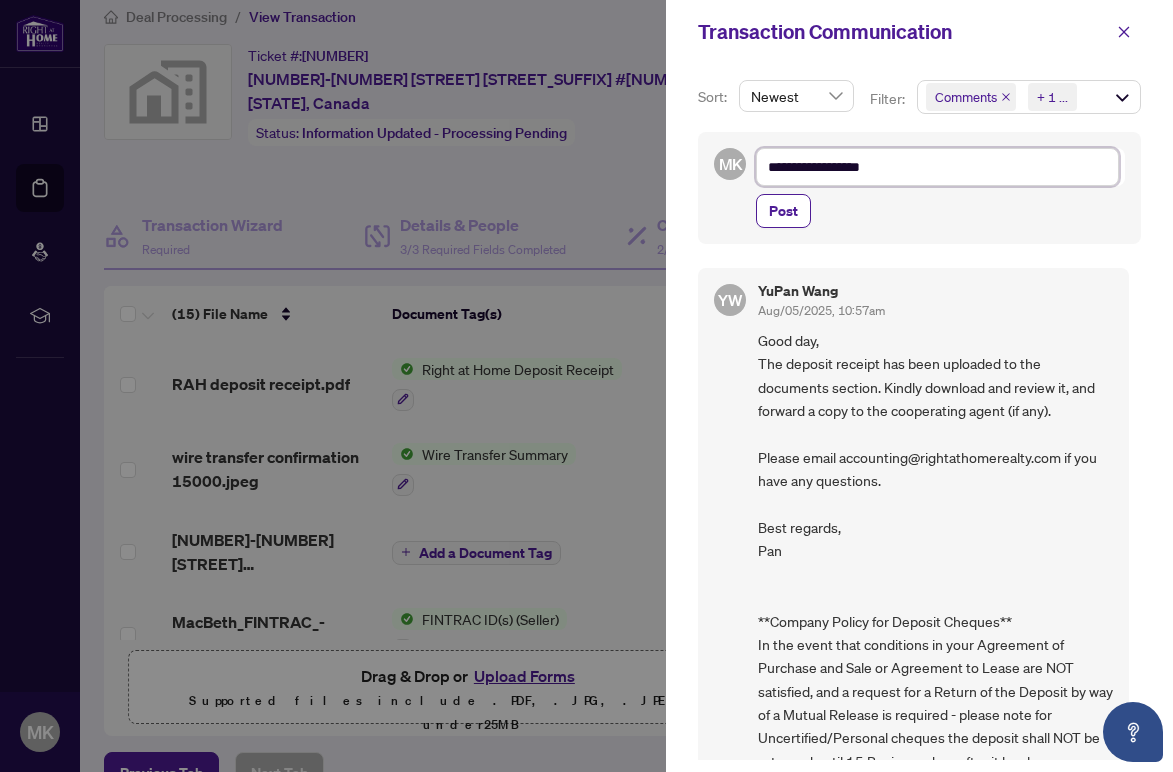 type on "**********" 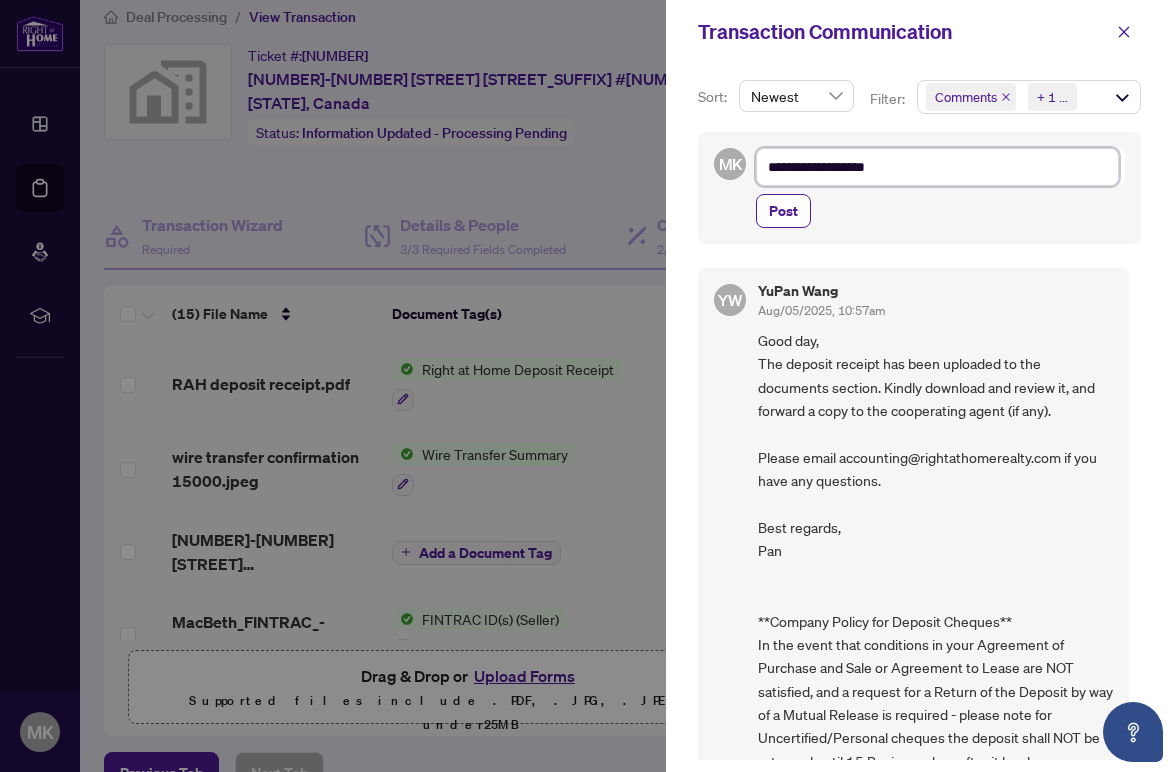type on "**********" 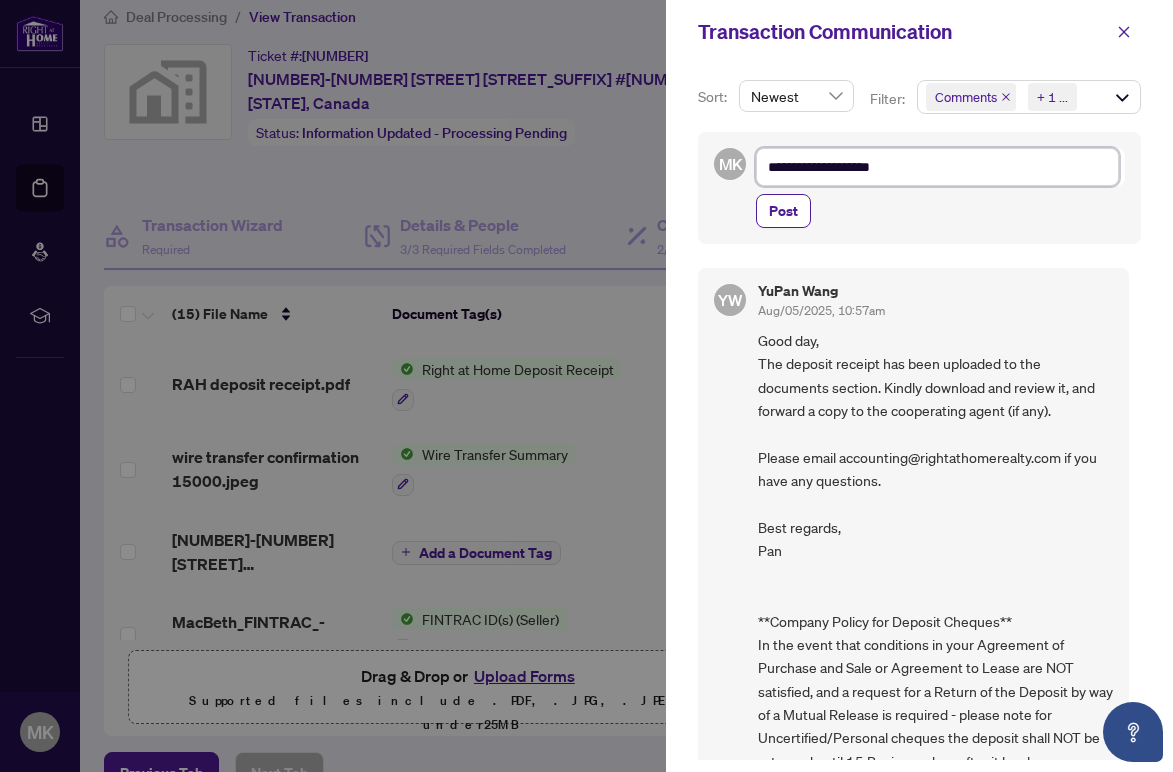 type on "**********" 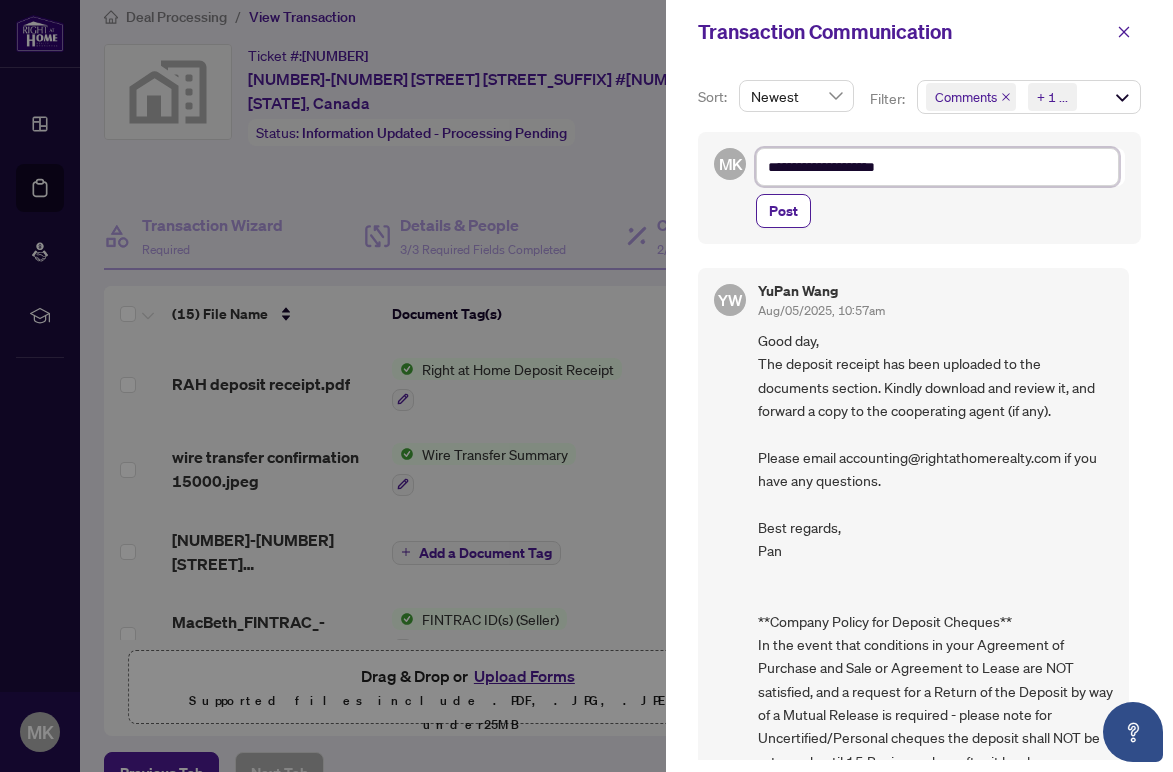 type on "**********" 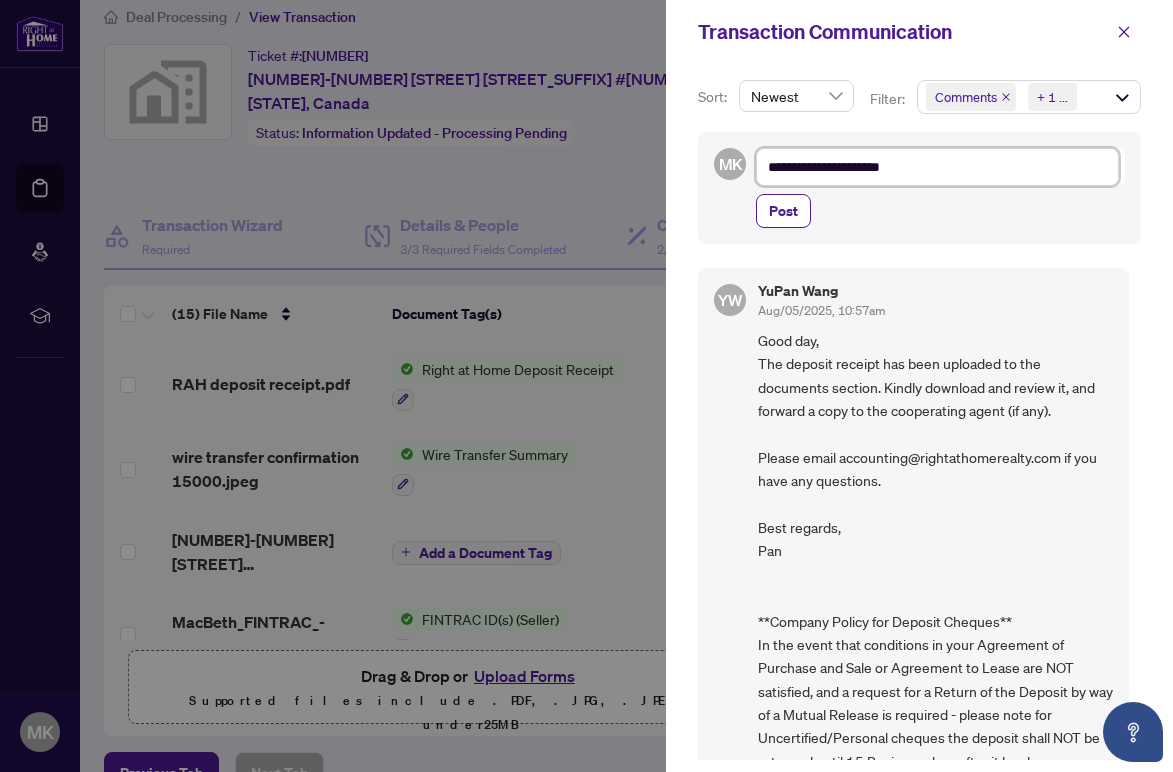 type on "**********" 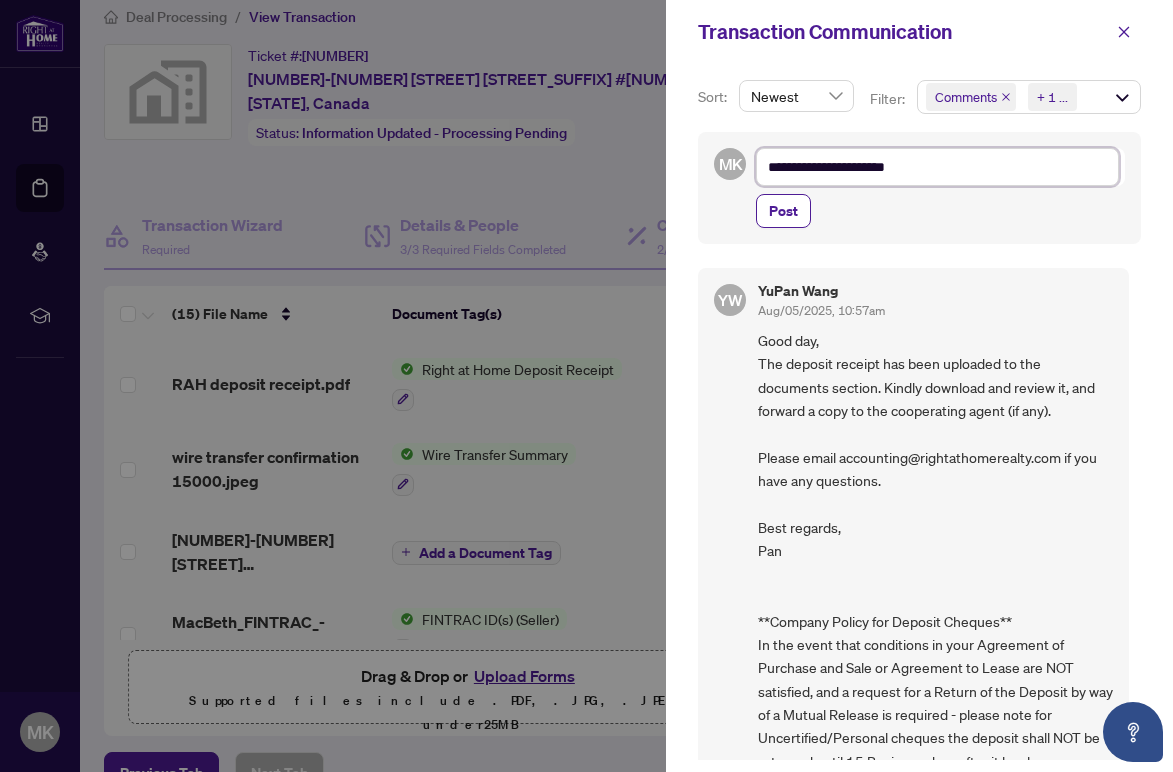 type on "**********" 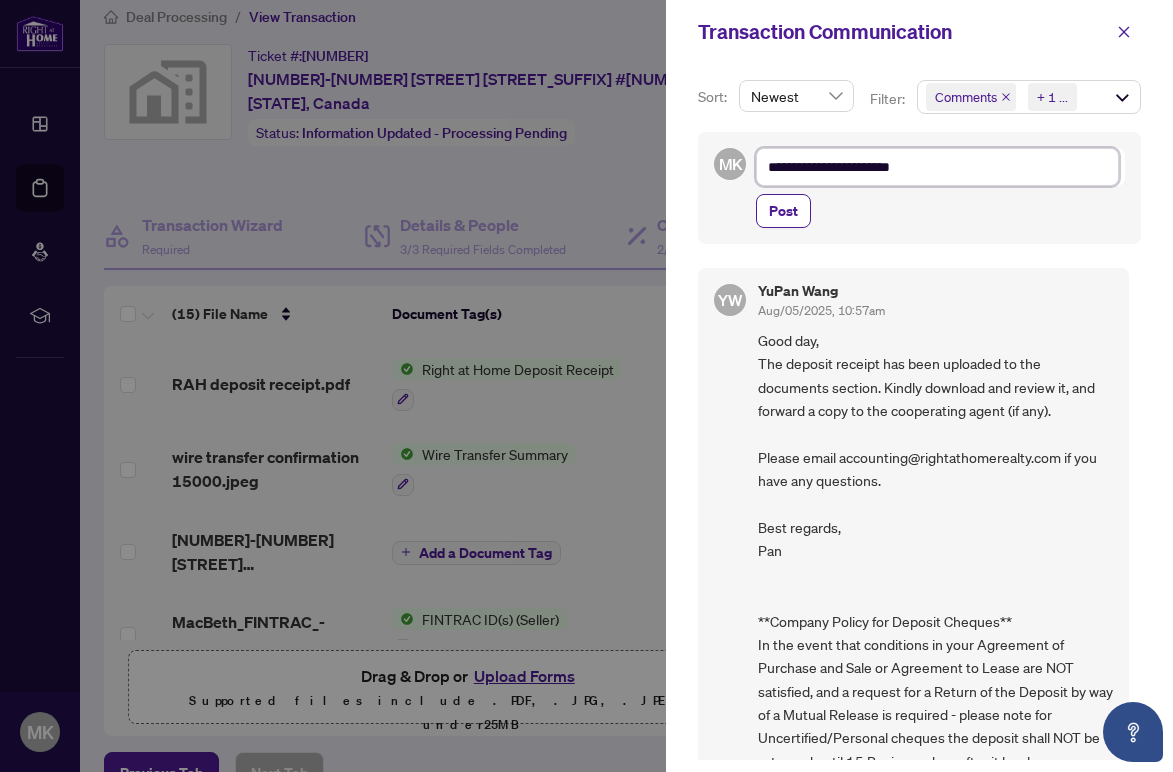 type on "**********" 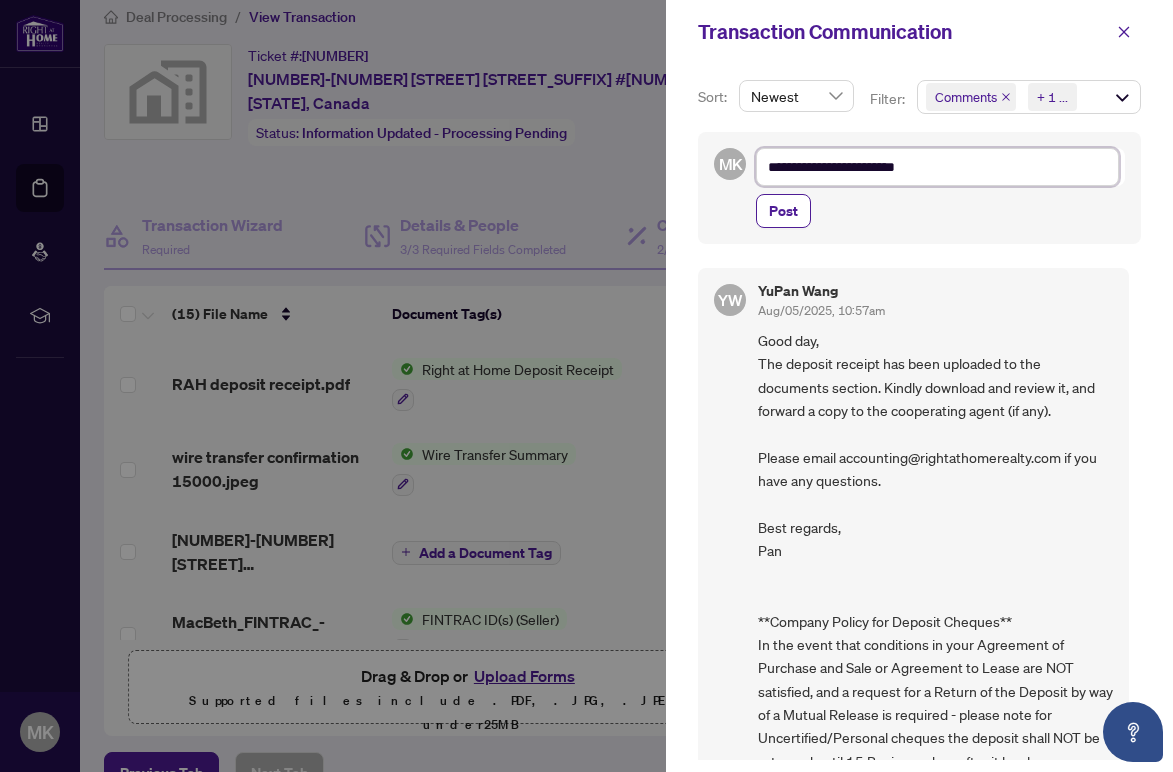 type on "**********" 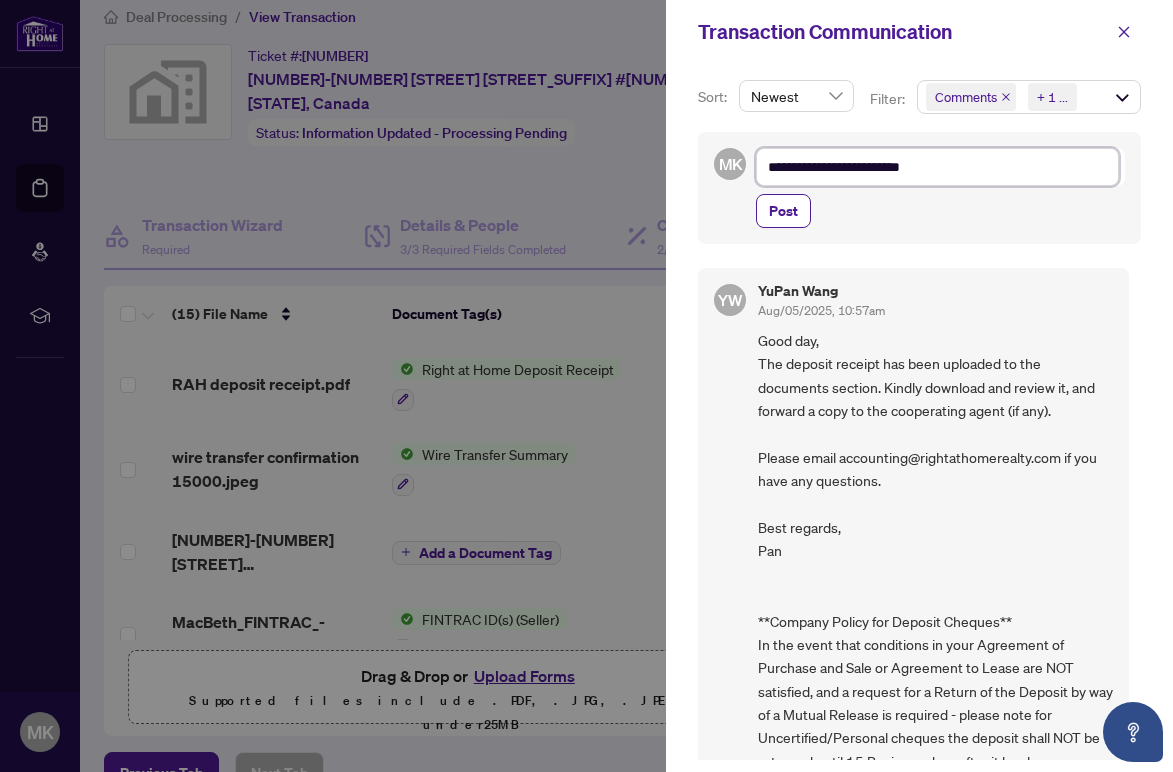 type on "**********" 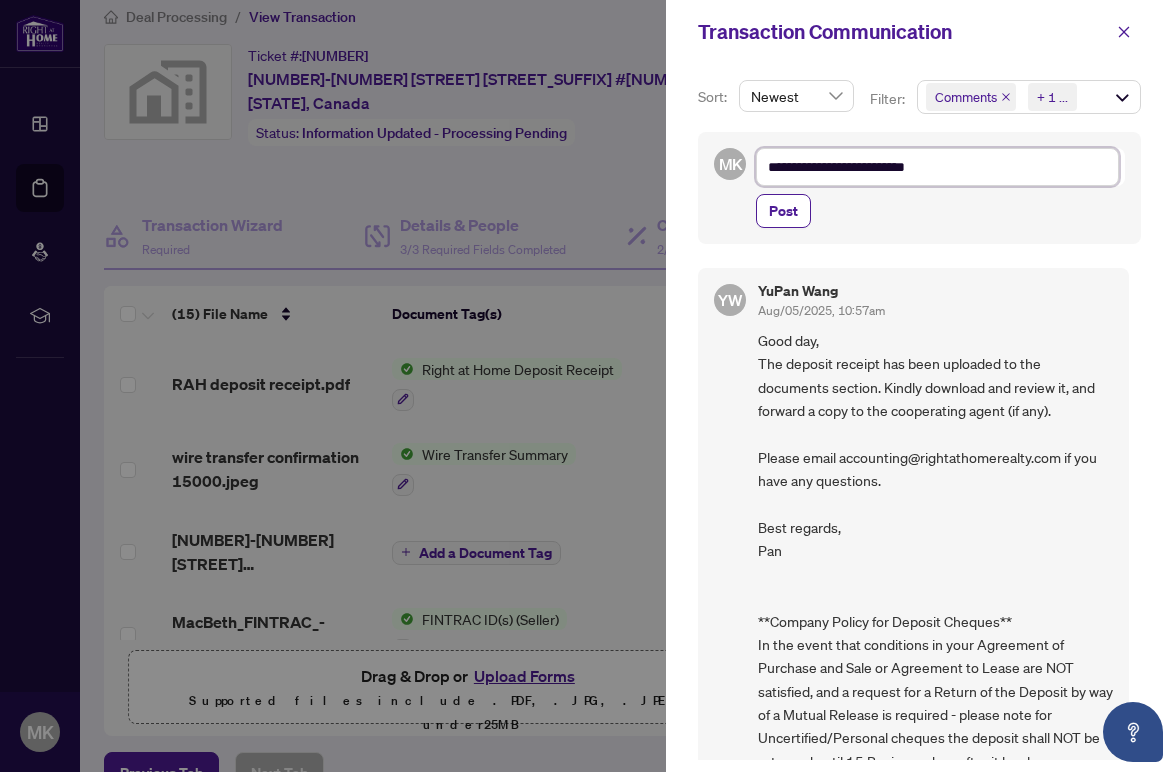 type on "**********" 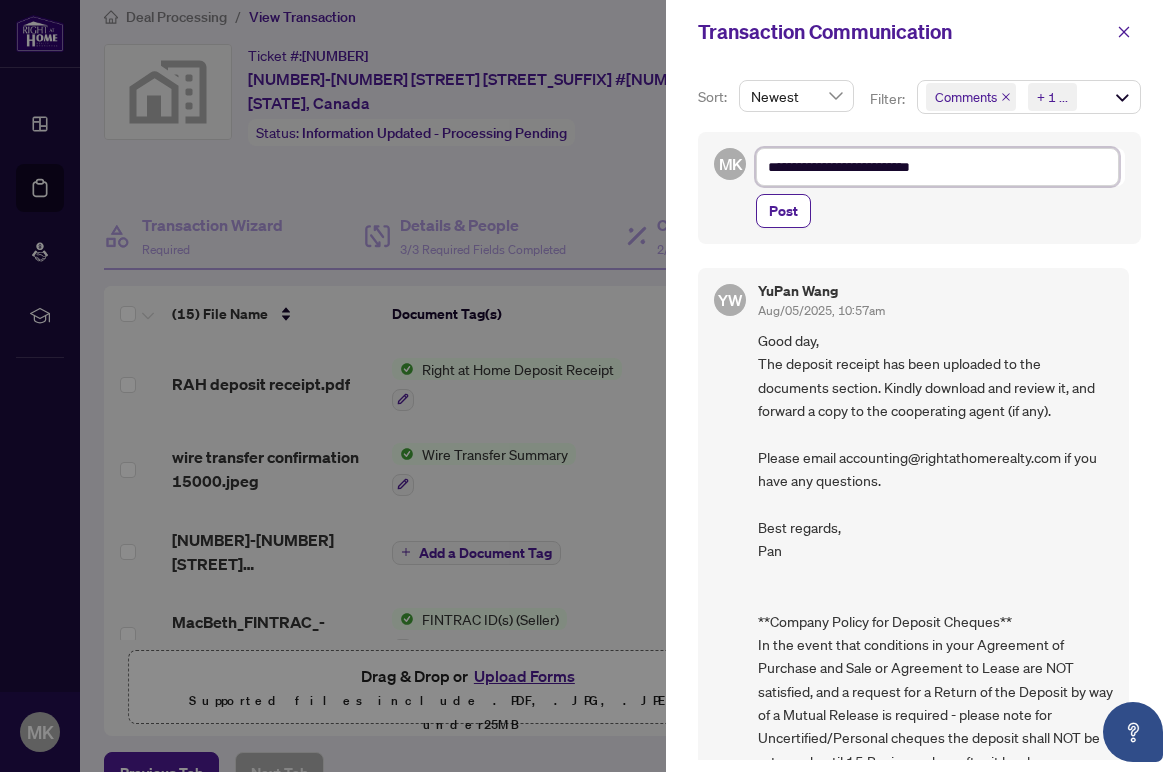 type on "**********" 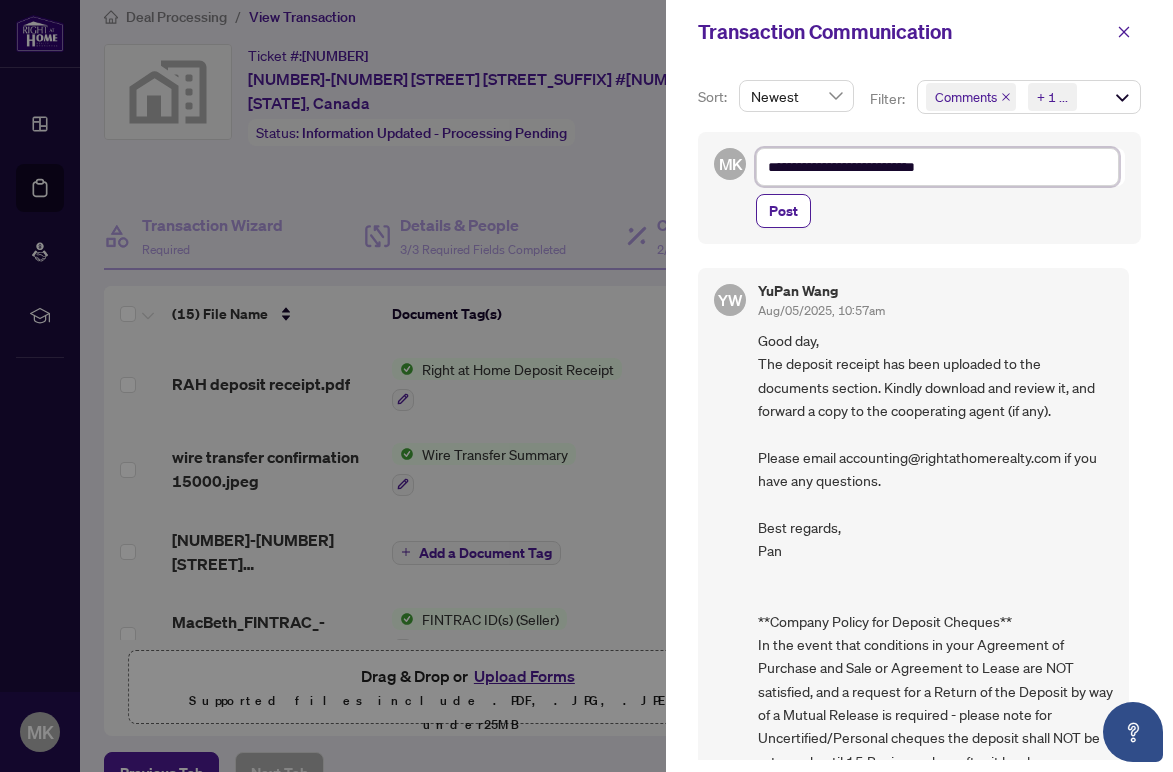 type on "**********" 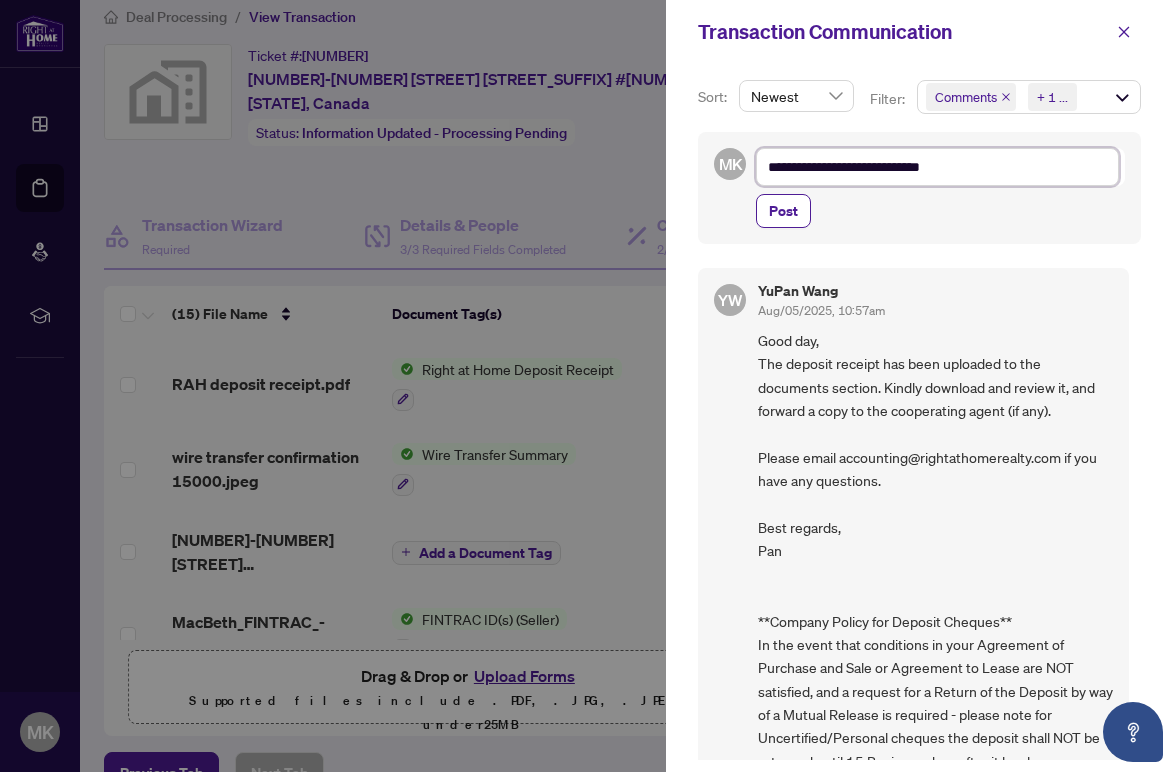 type on "**********" 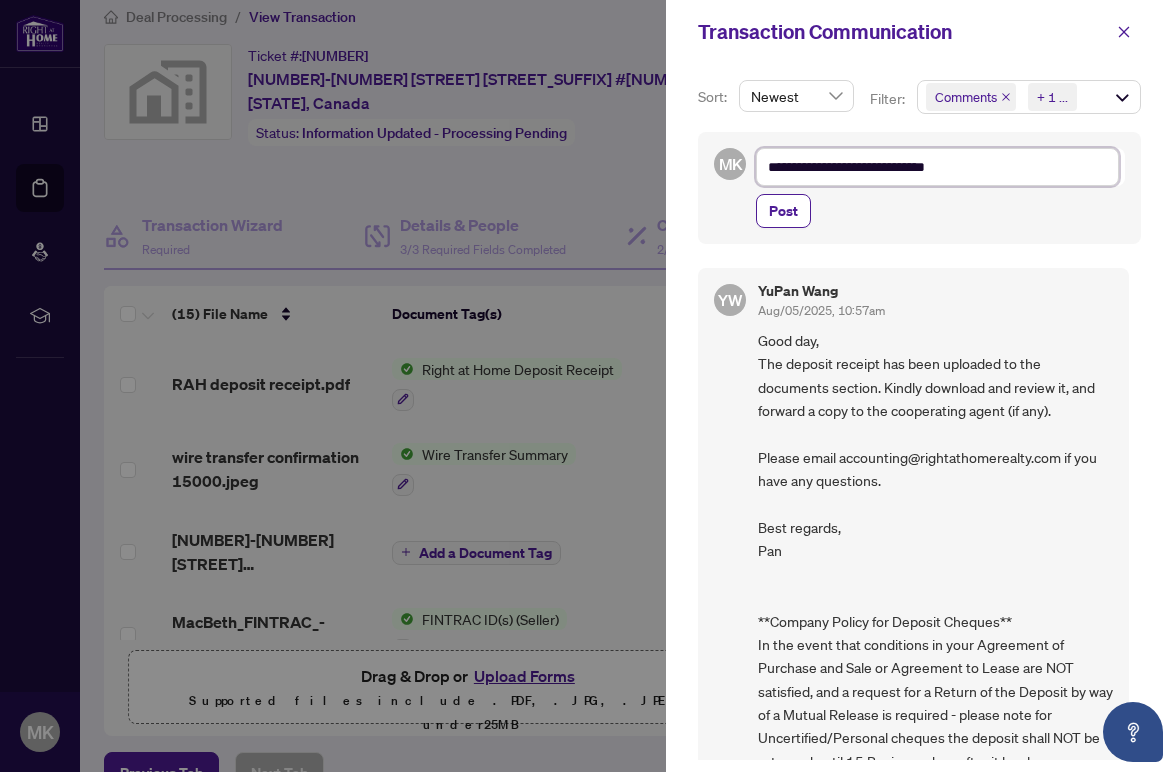 type on "**********" 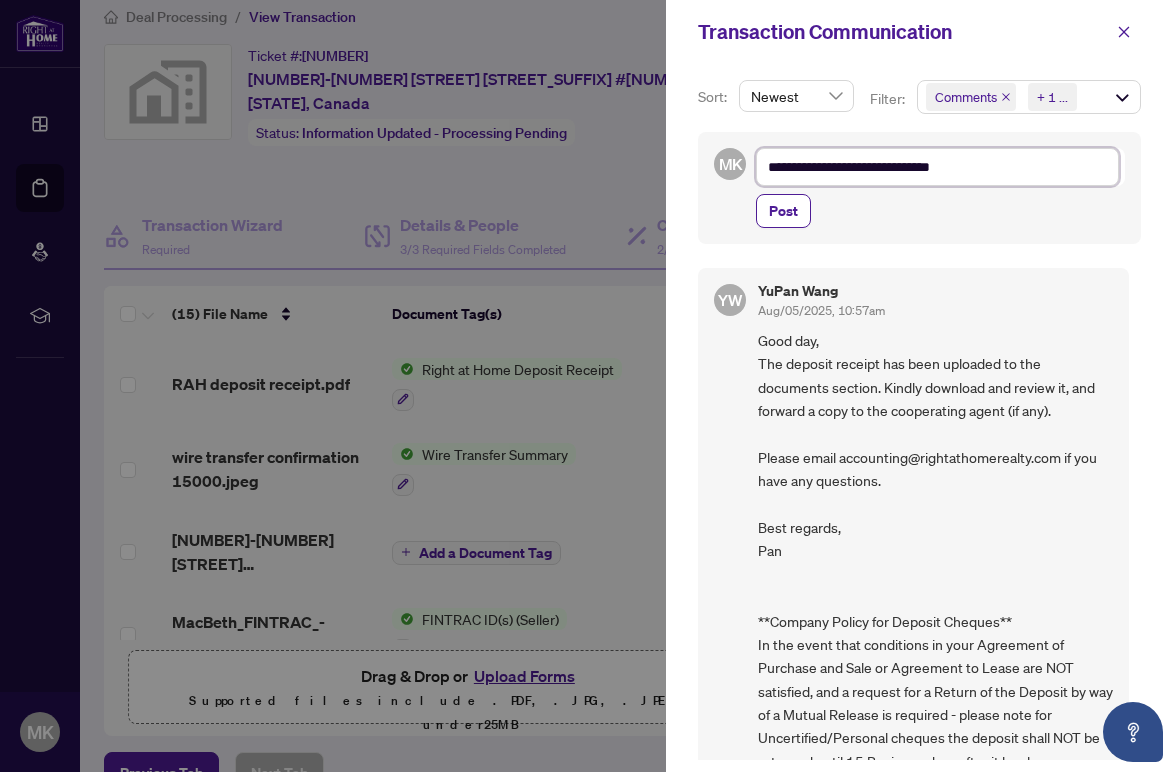 type on "**********" 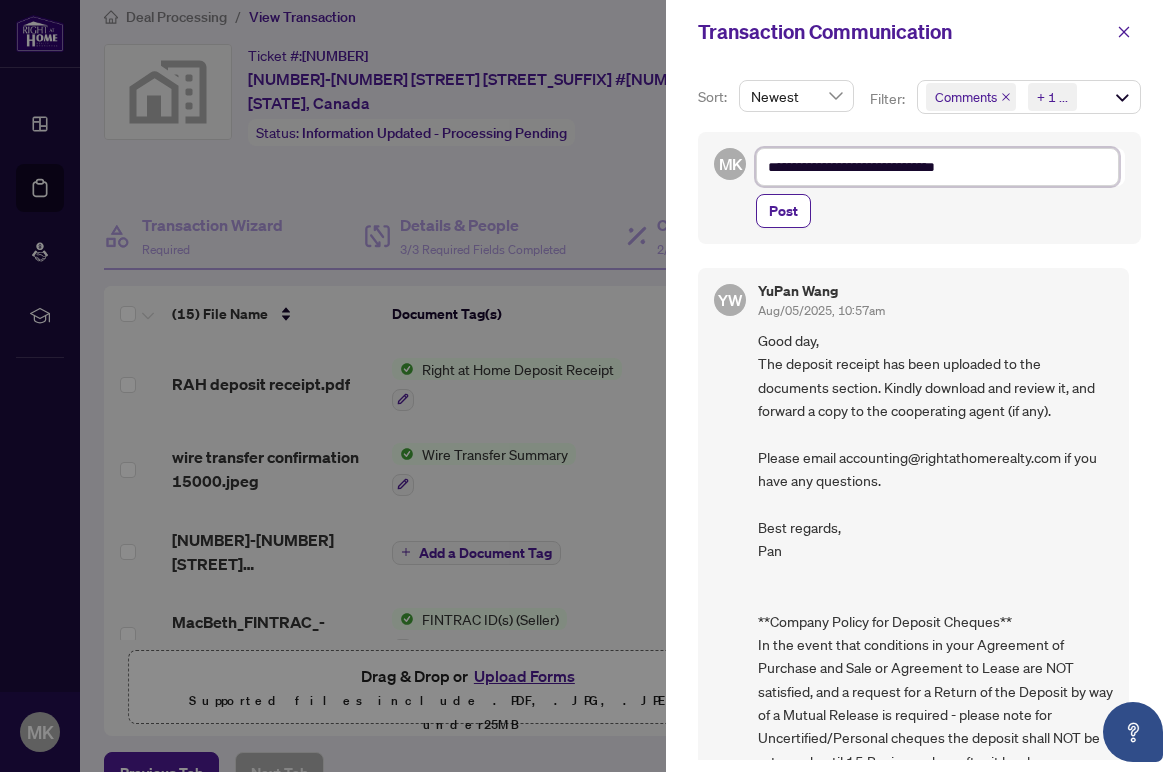 type on "**********" 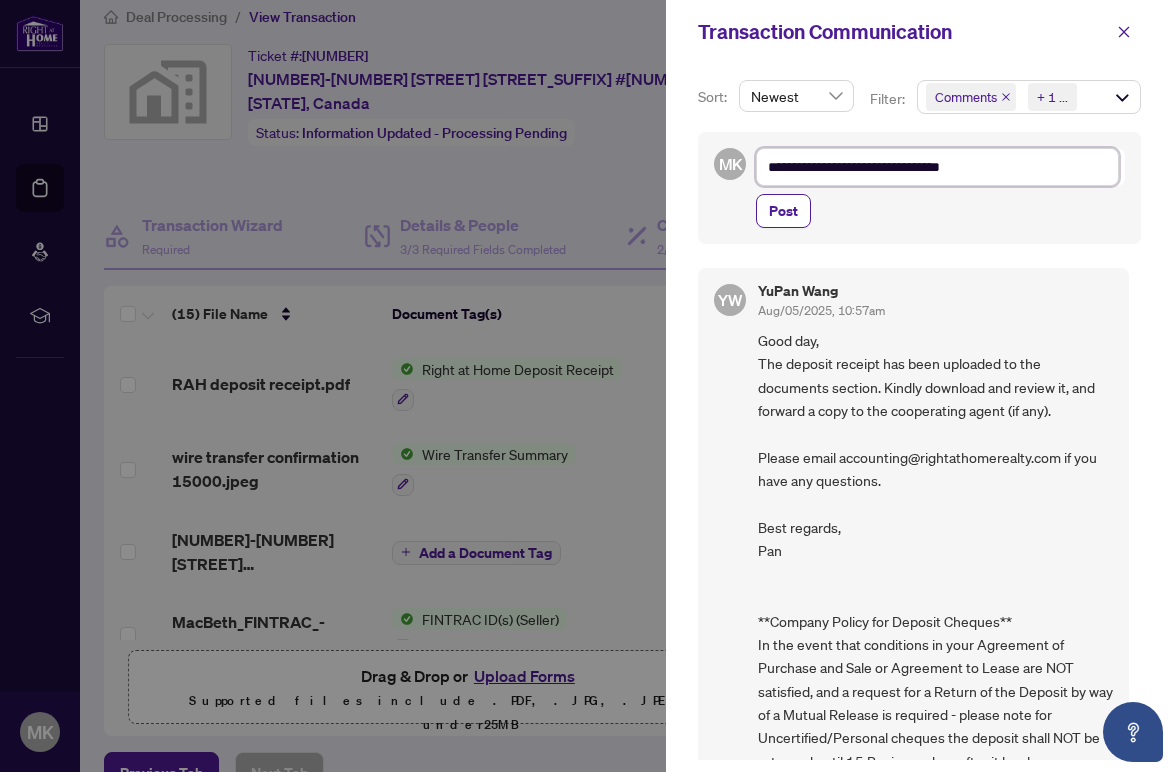 type on "**********" 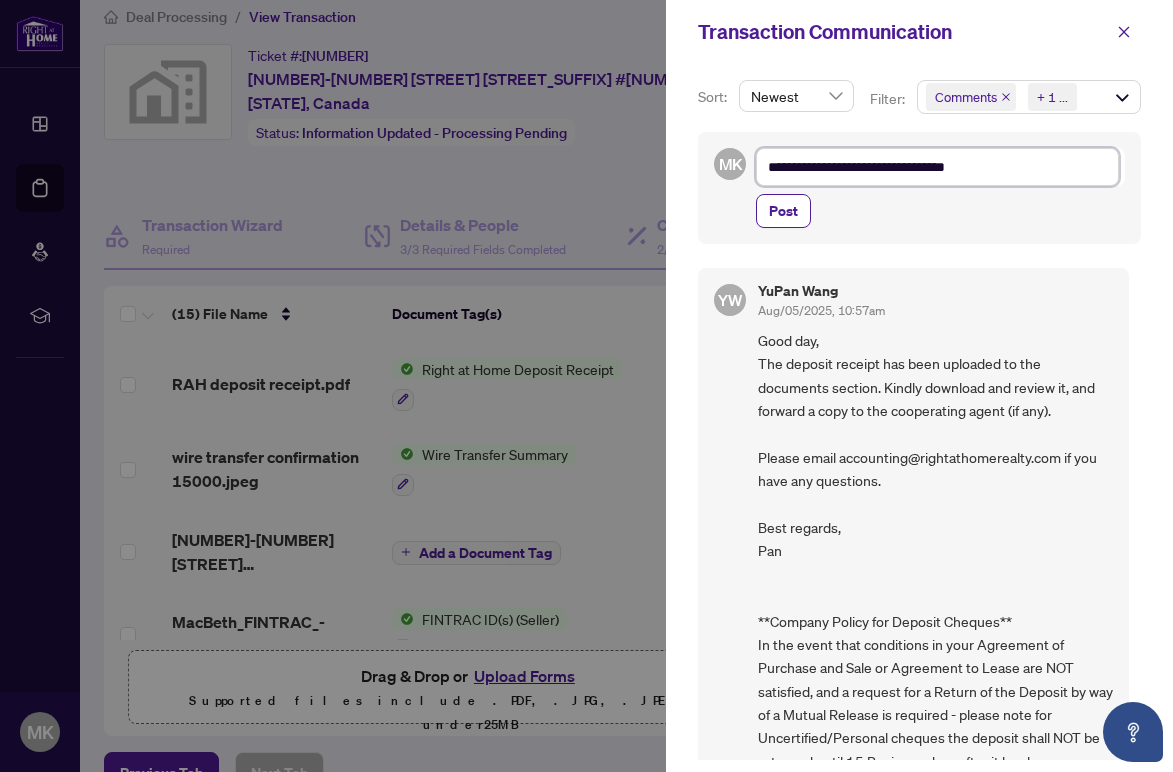 type on "**********" 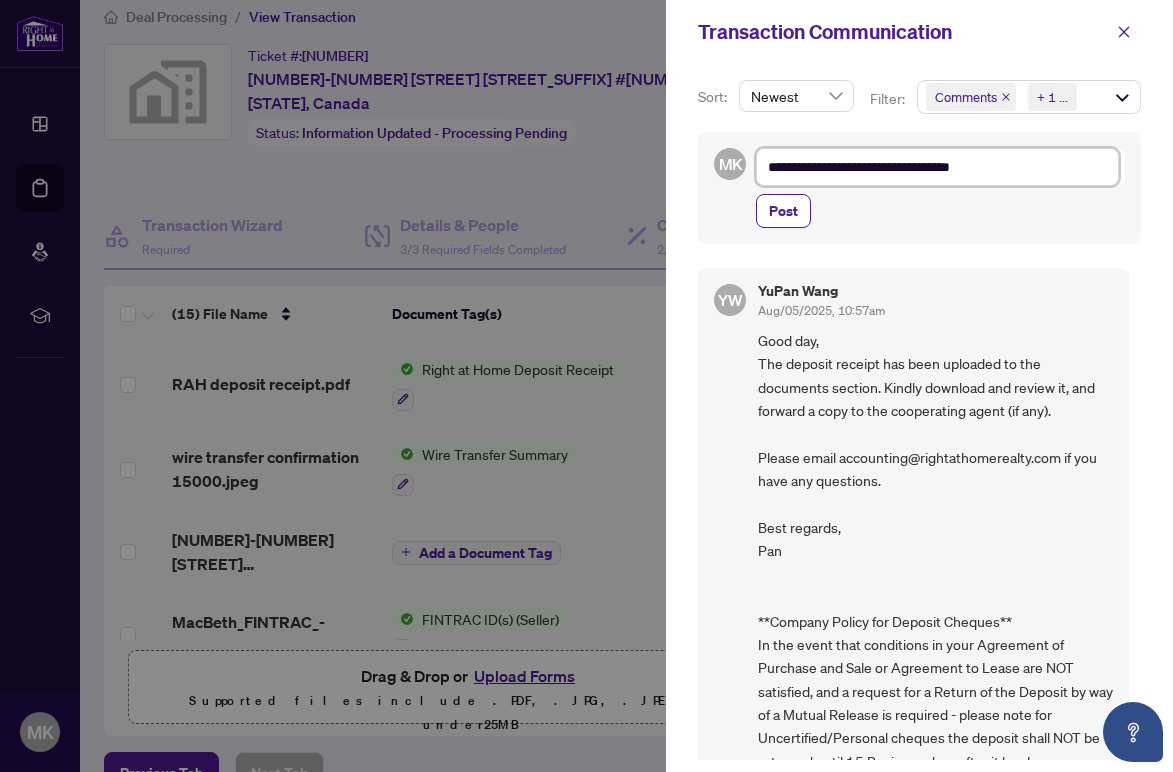 type on "**********" 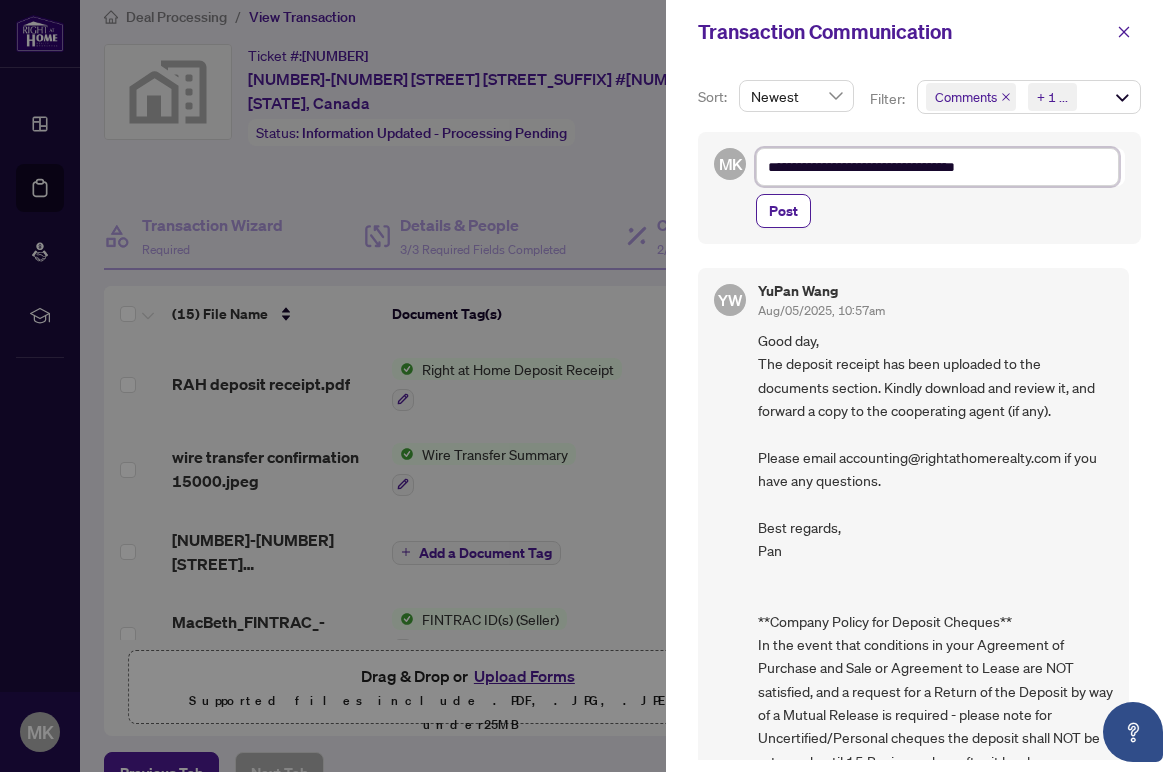 type on "**********" 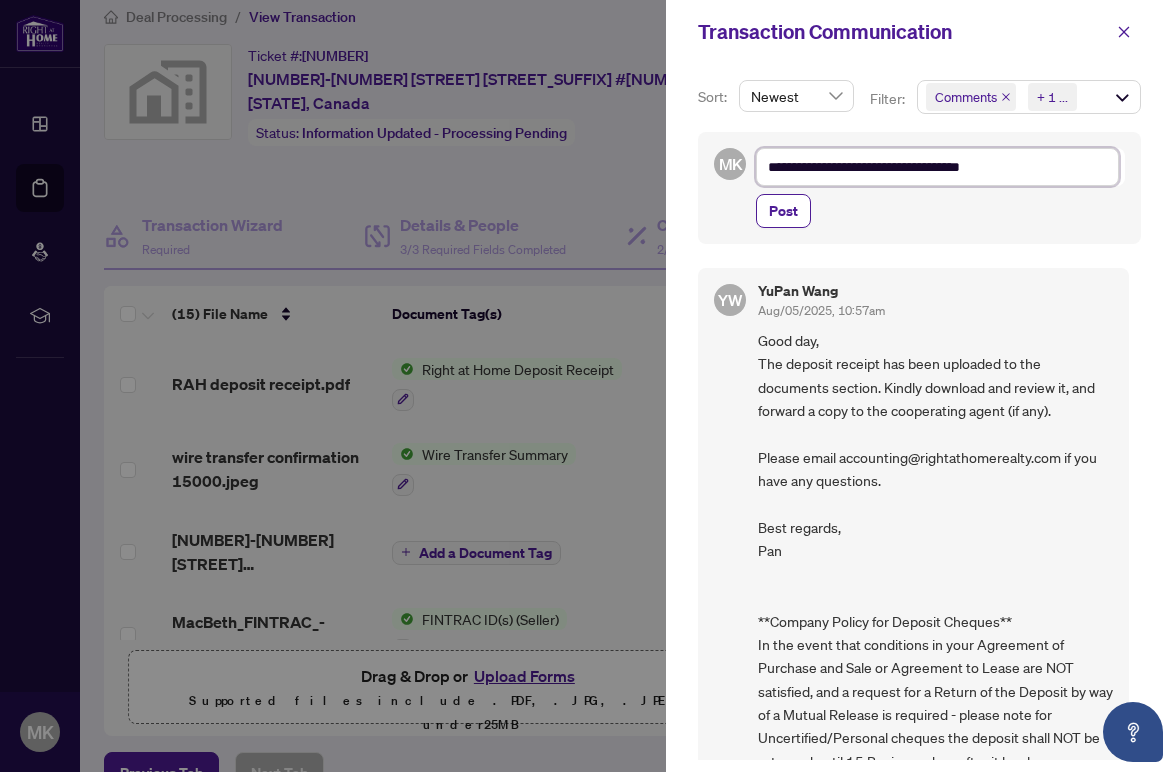 type on "**********" 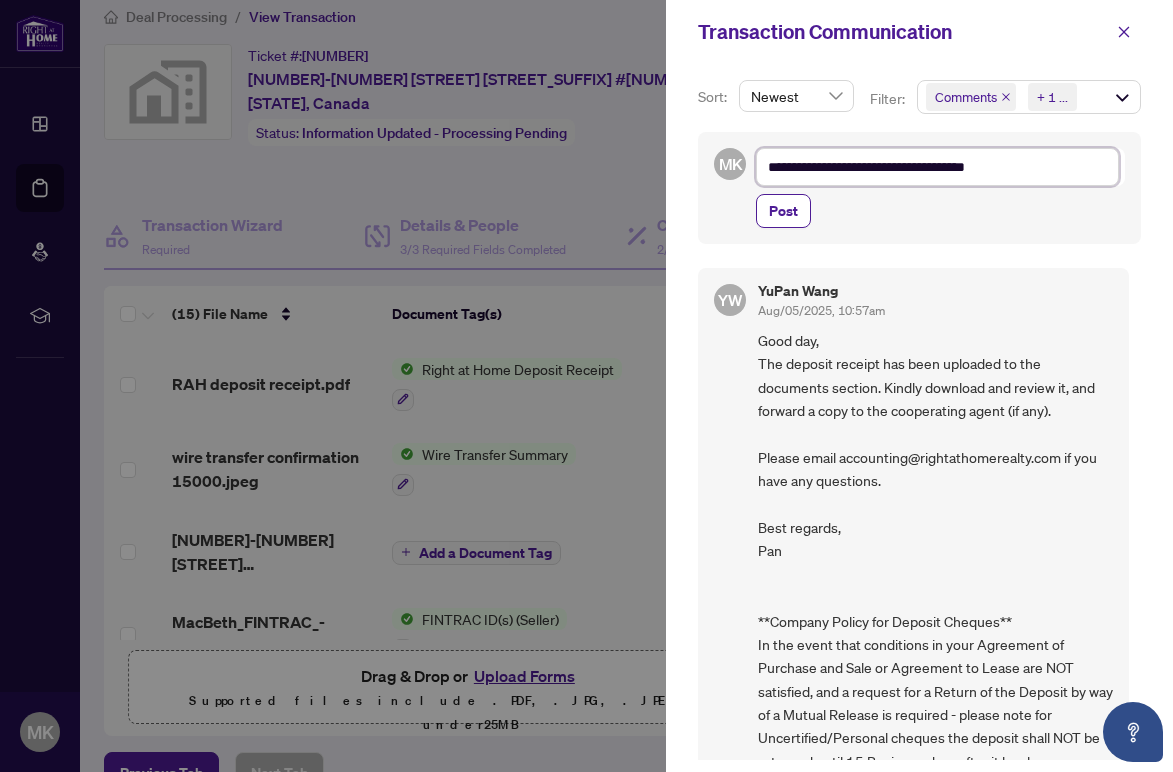 type on "**********" 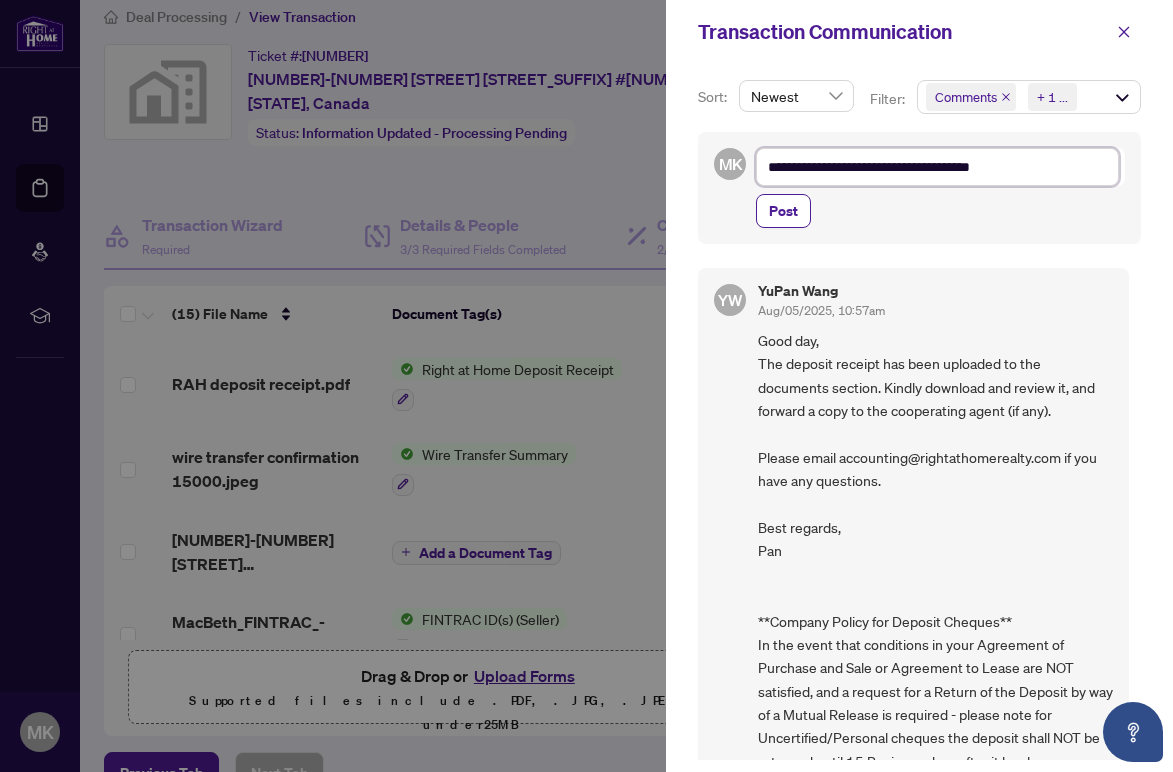 type on "**********" 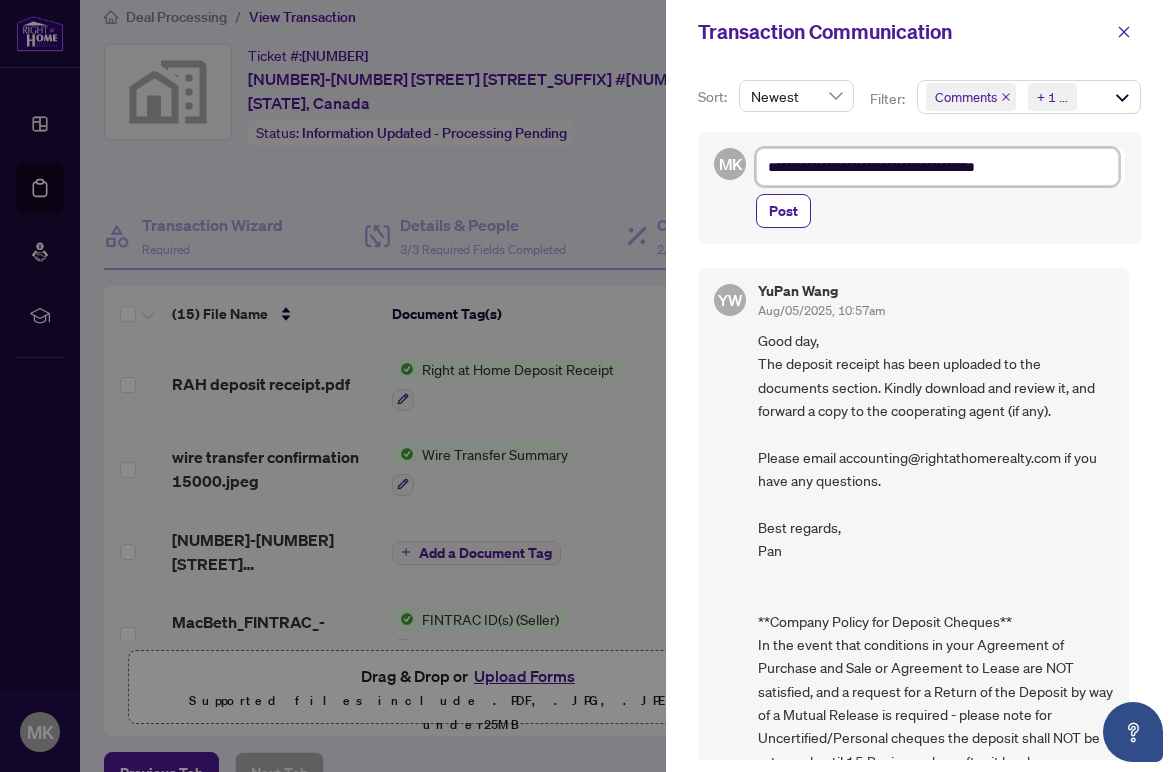 type on "**********" 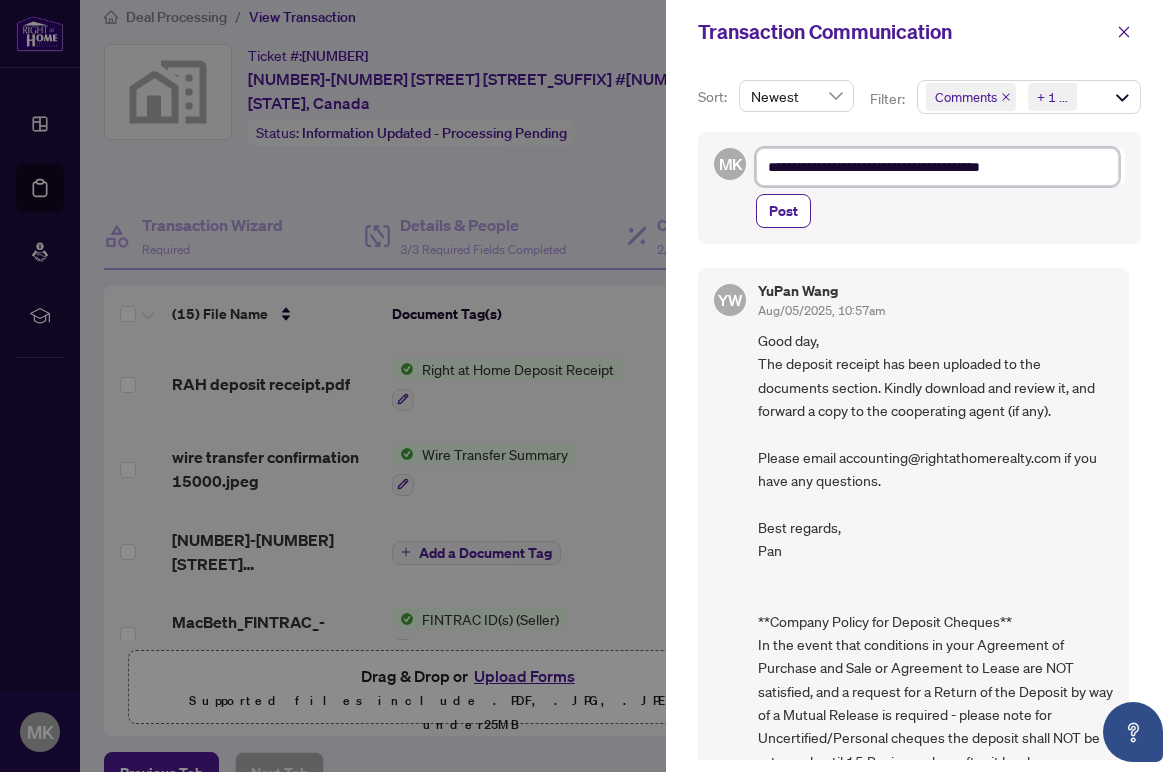 type on "**********" 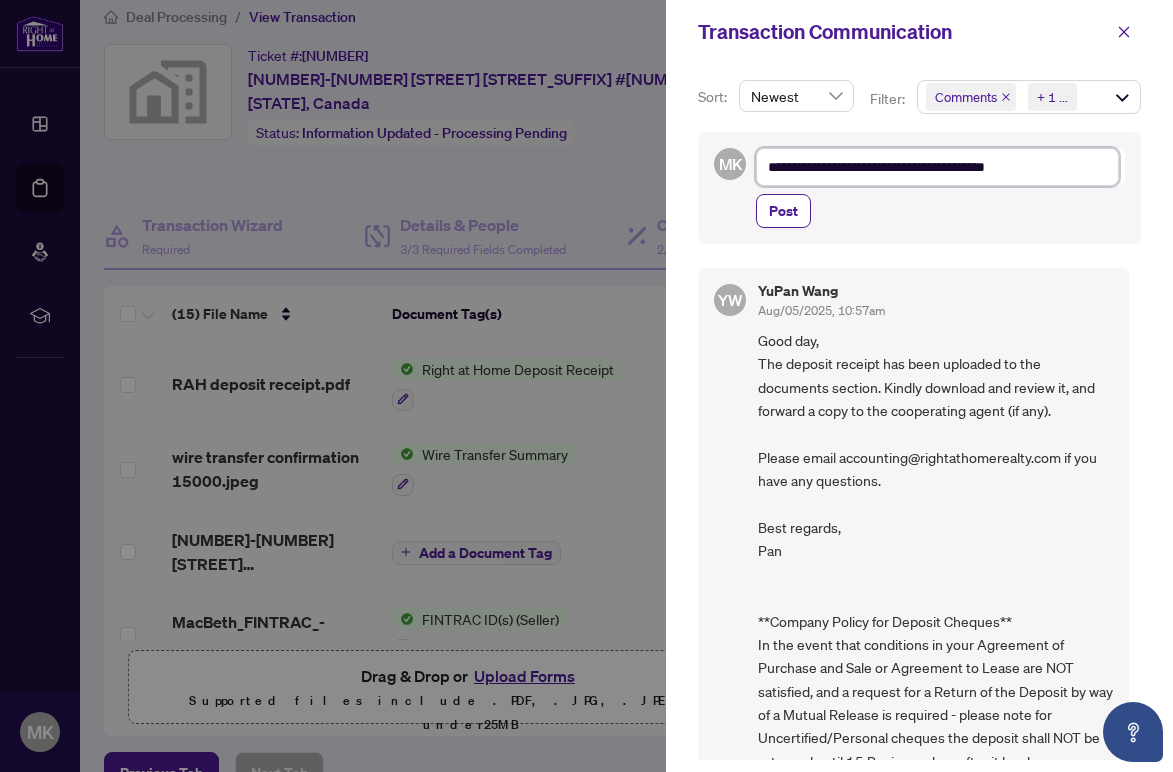 type on "**********" 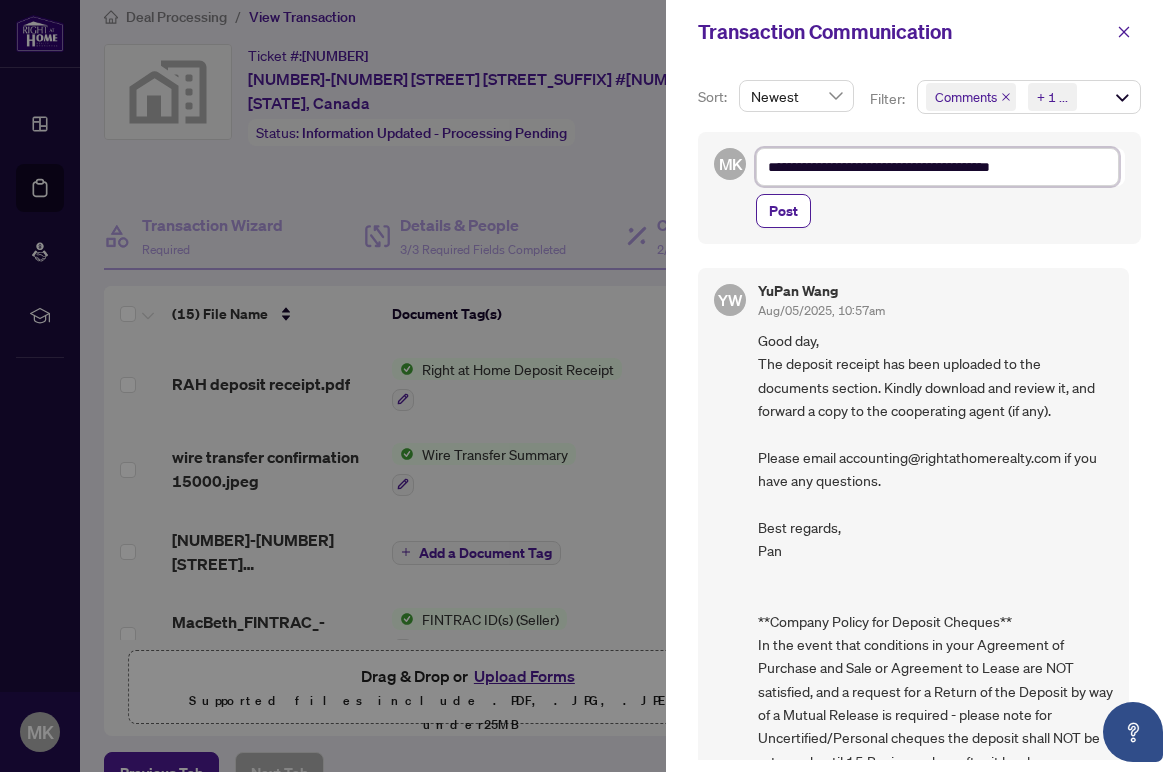 type on "**********" 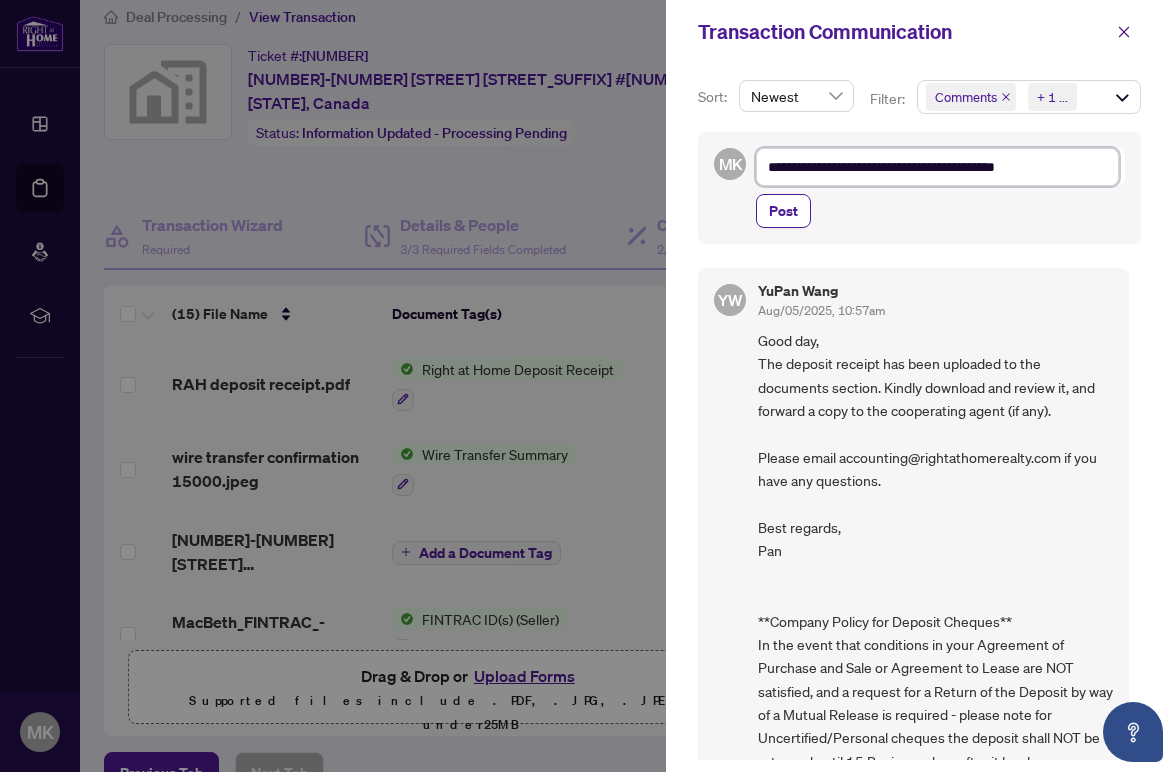 type on "**********" 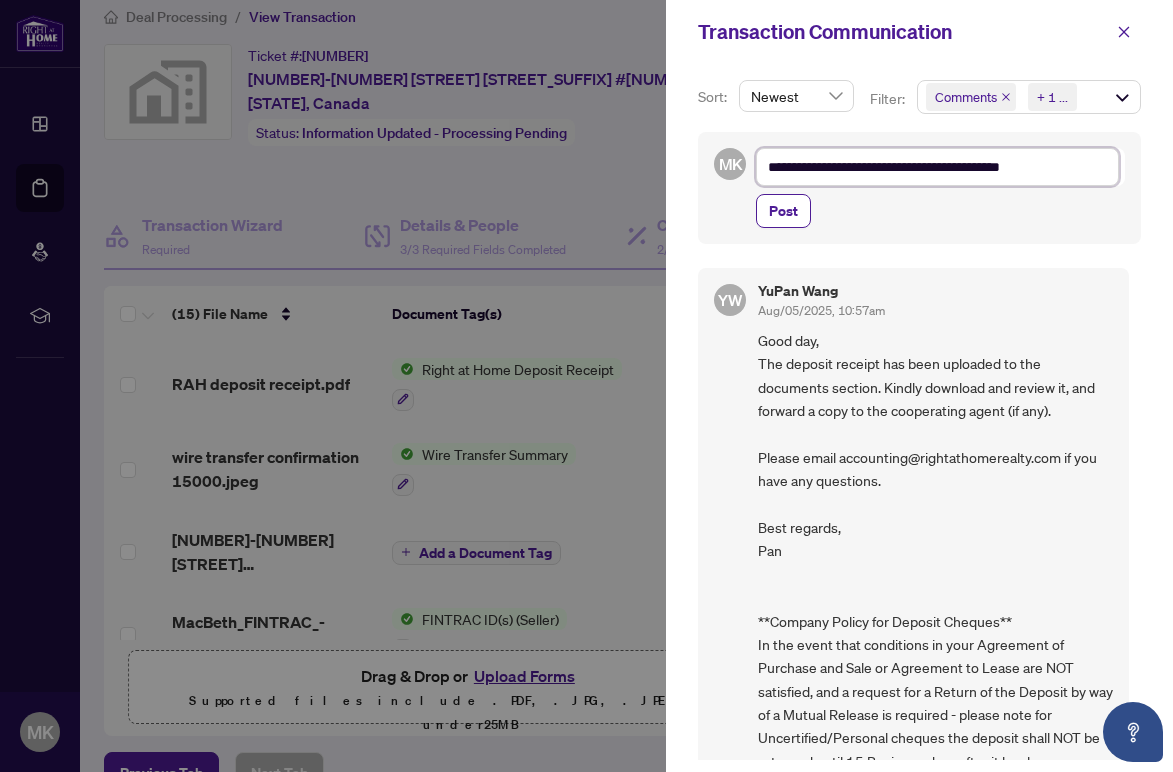type on "**********" 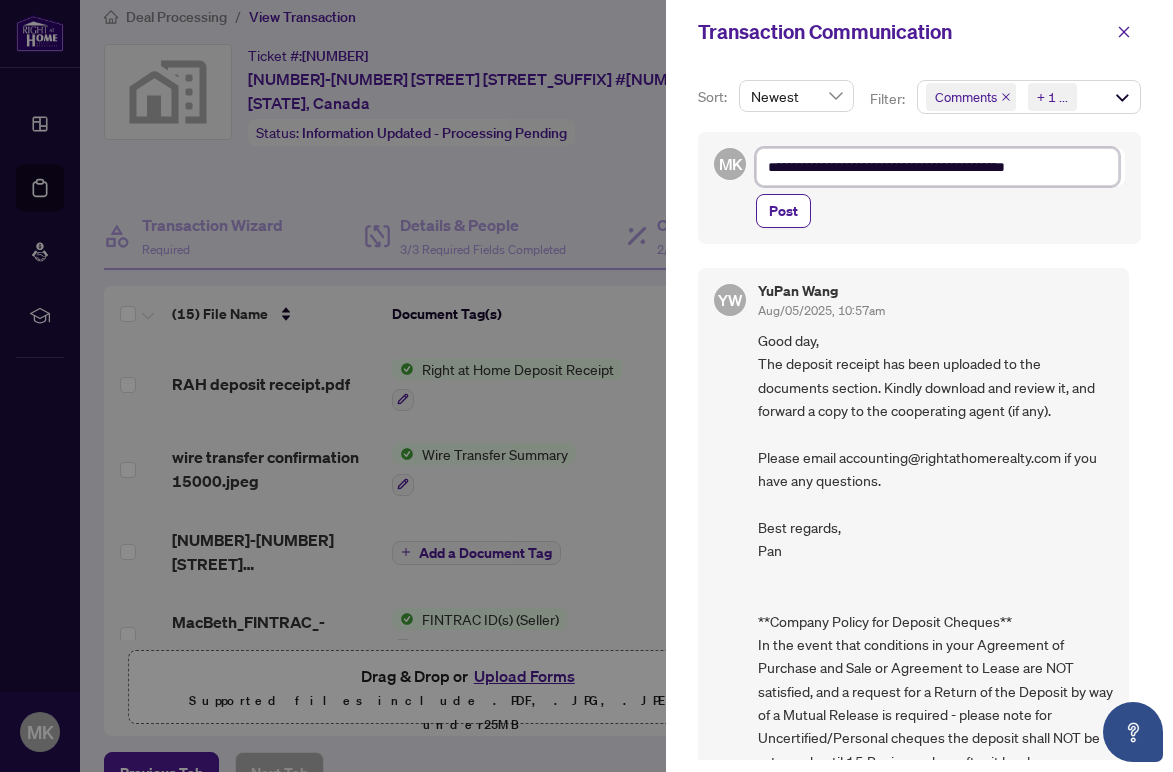 type on "**********" 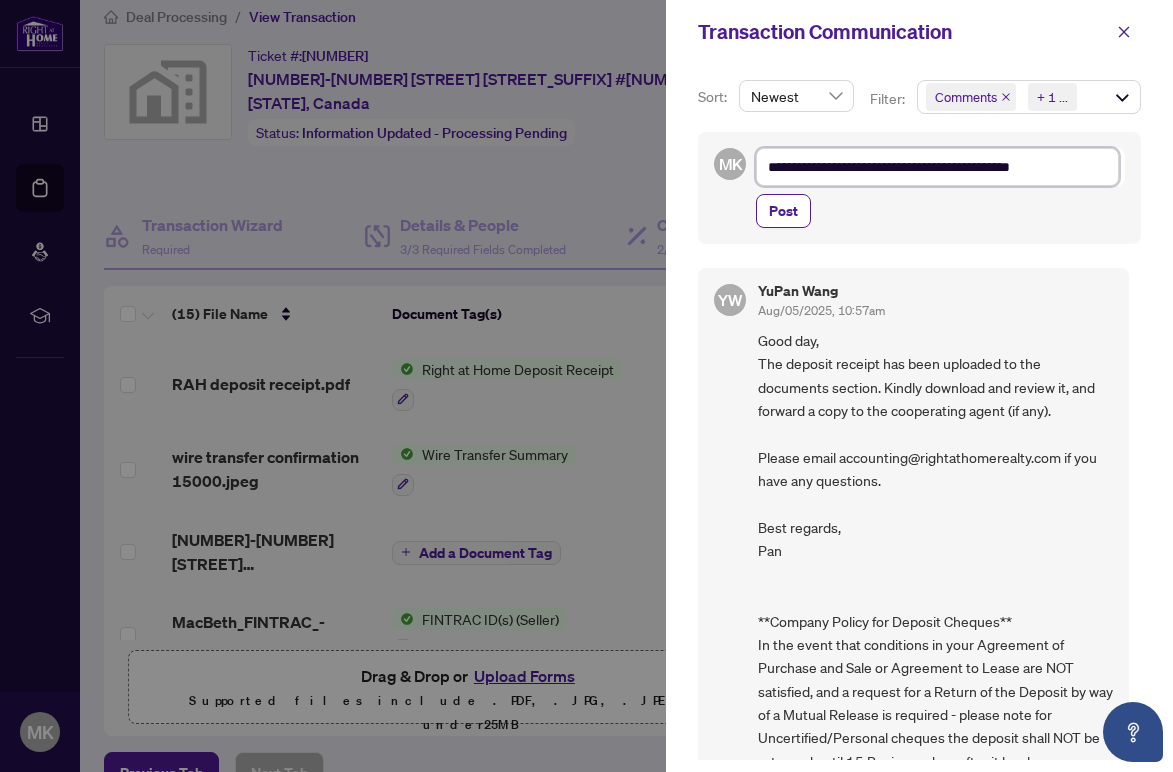 type on "**********" 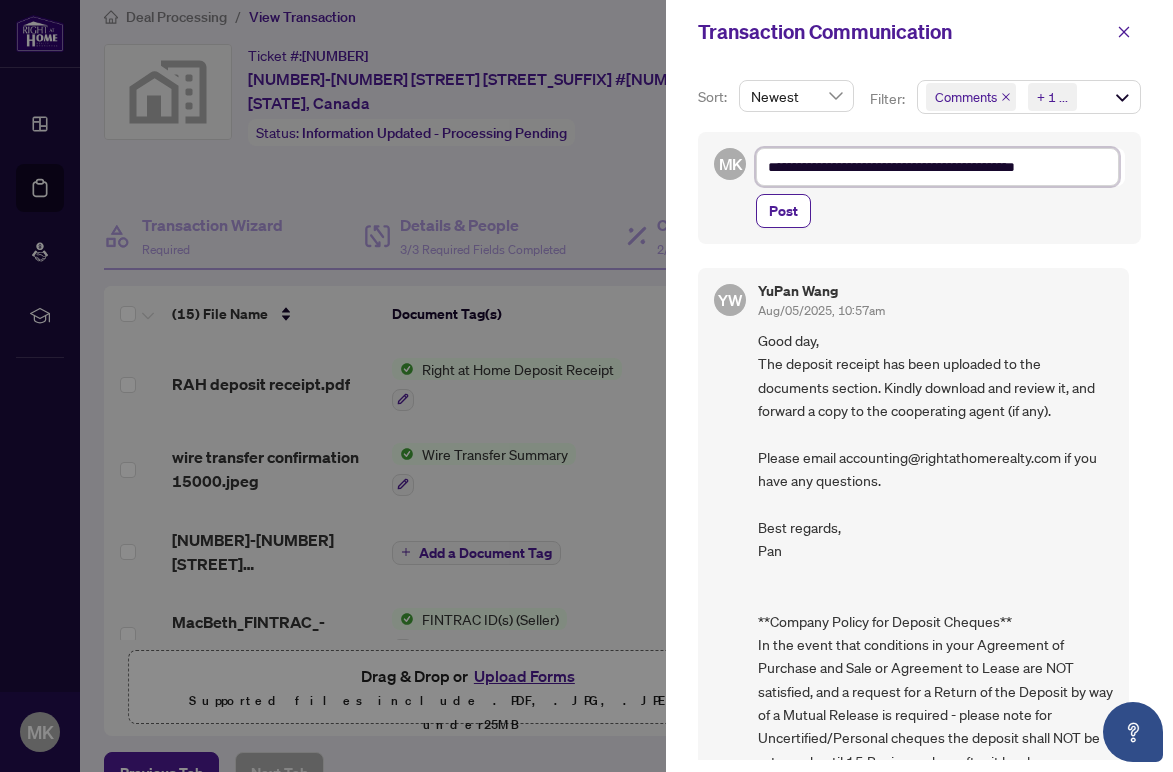 type on "**********" 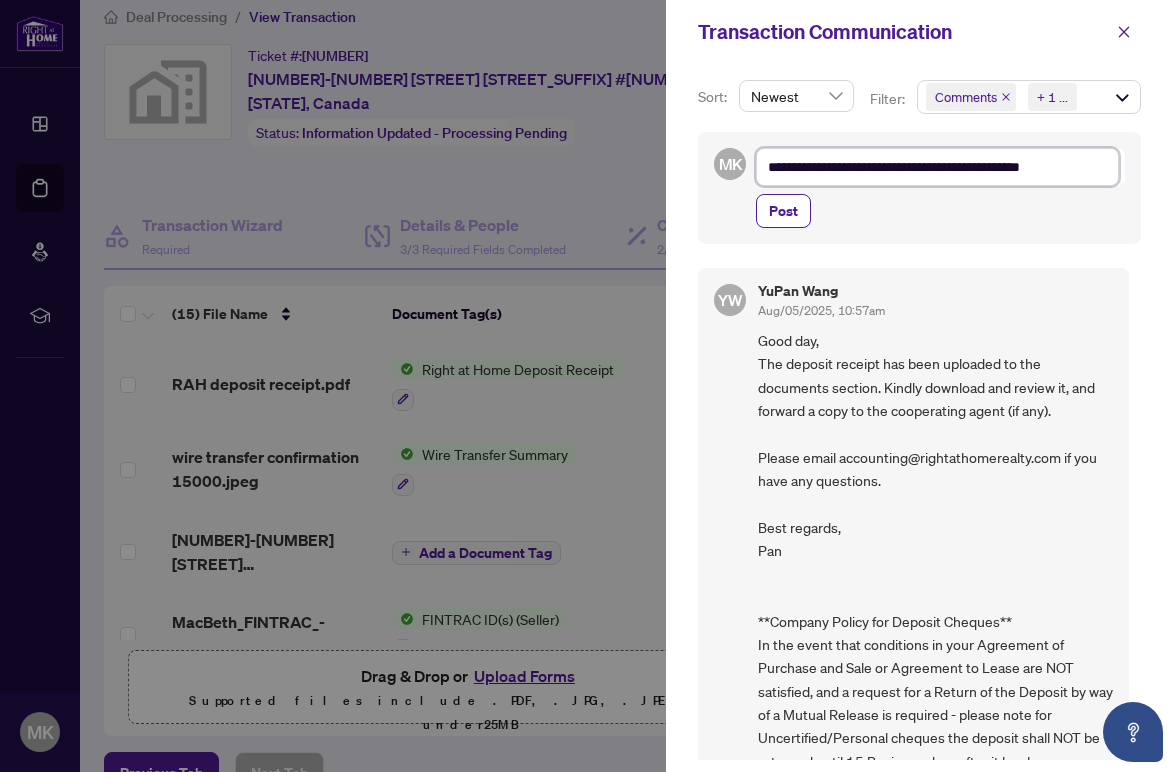 type on "**********" 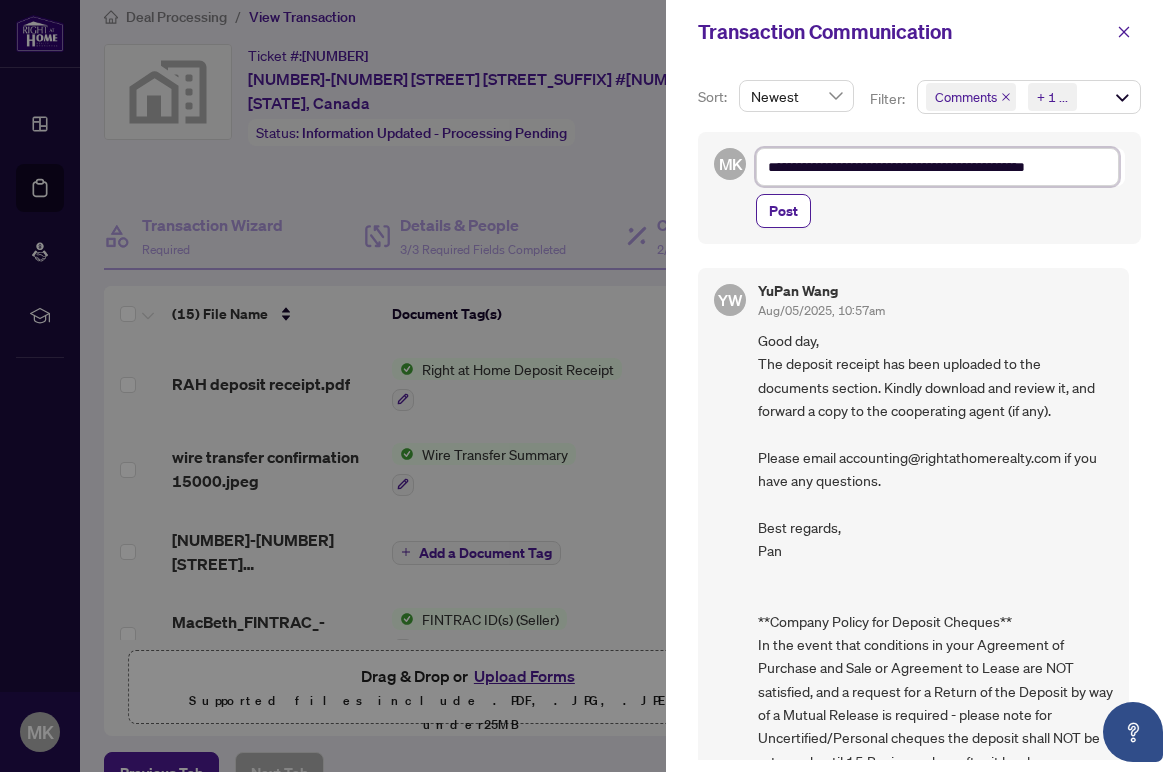 type on "**********" 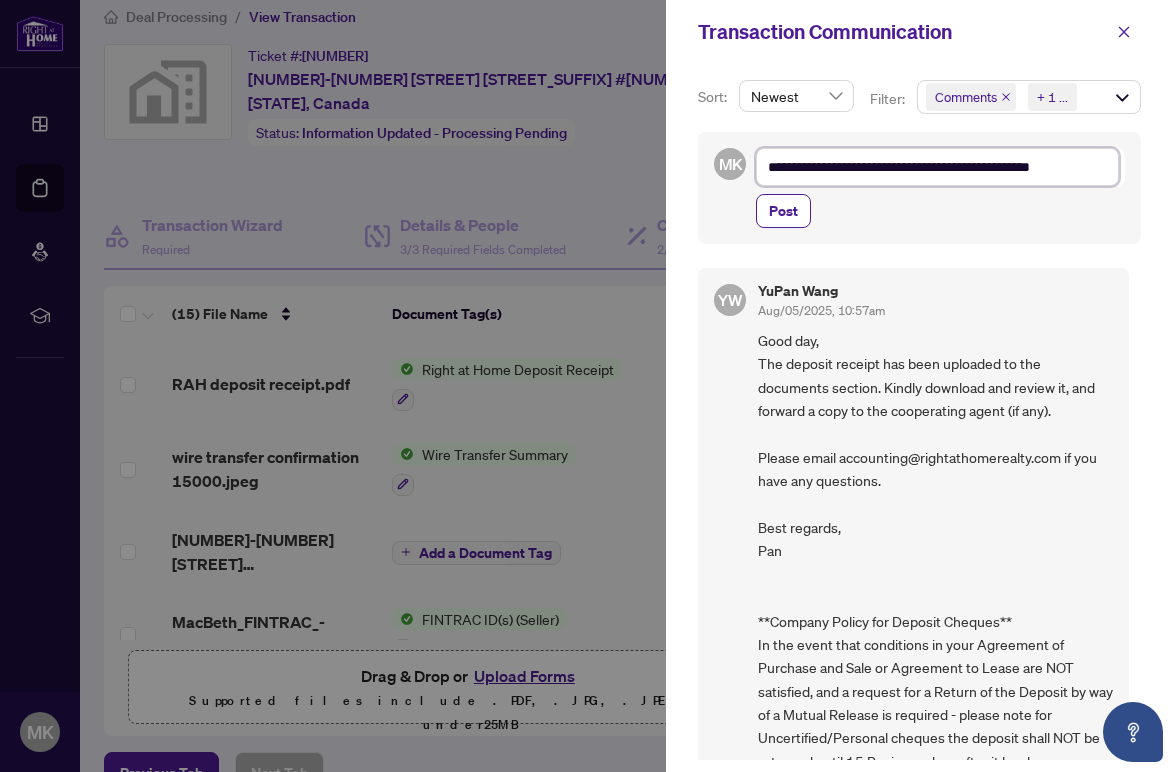 type on "**********" 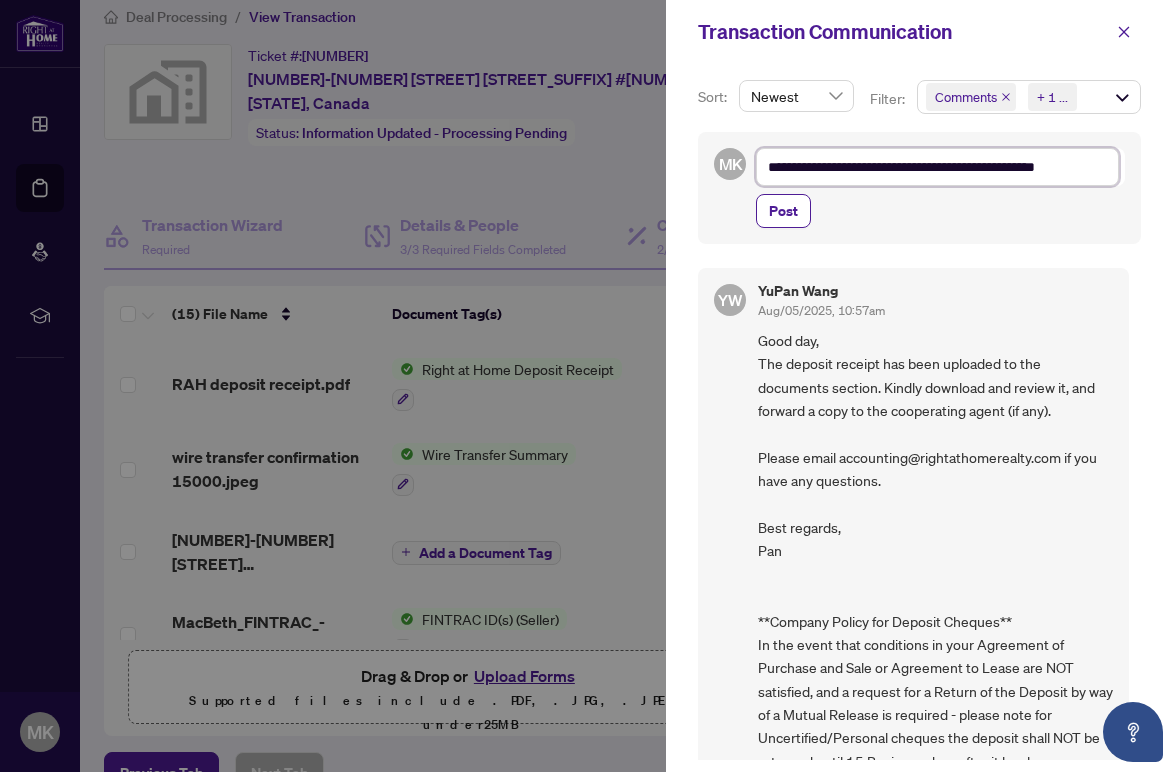 type on "**********" 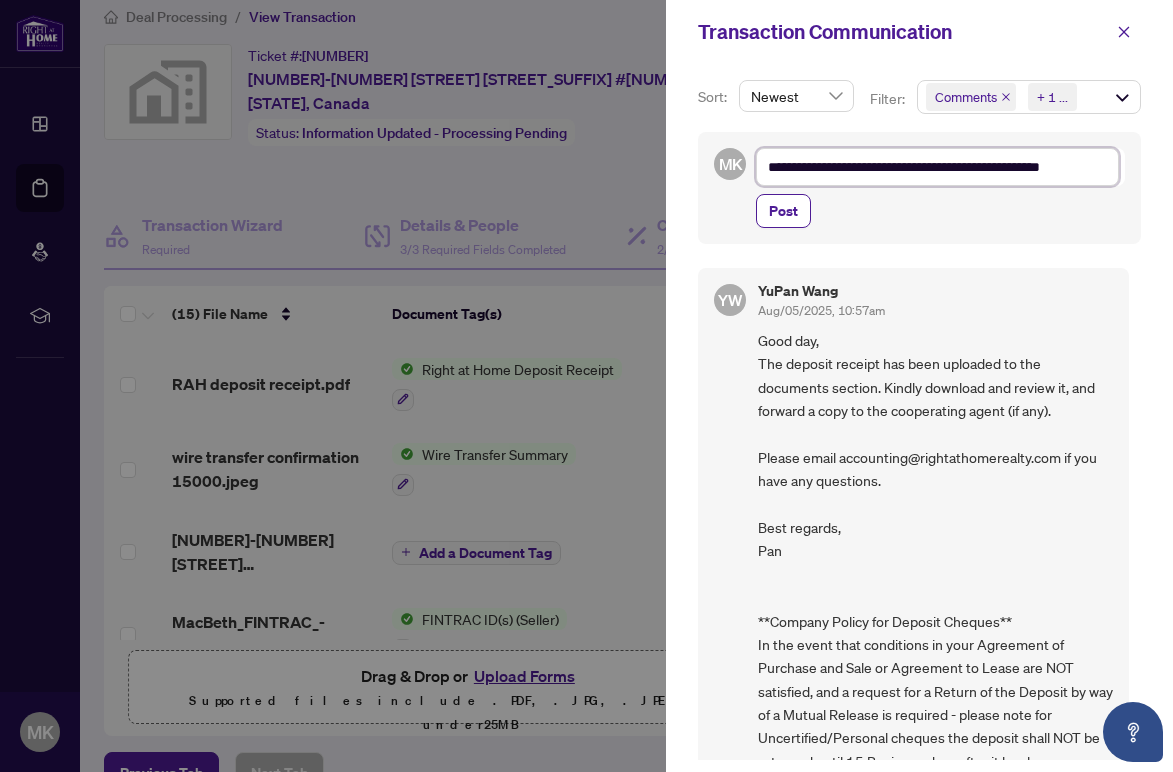 type on "**********" 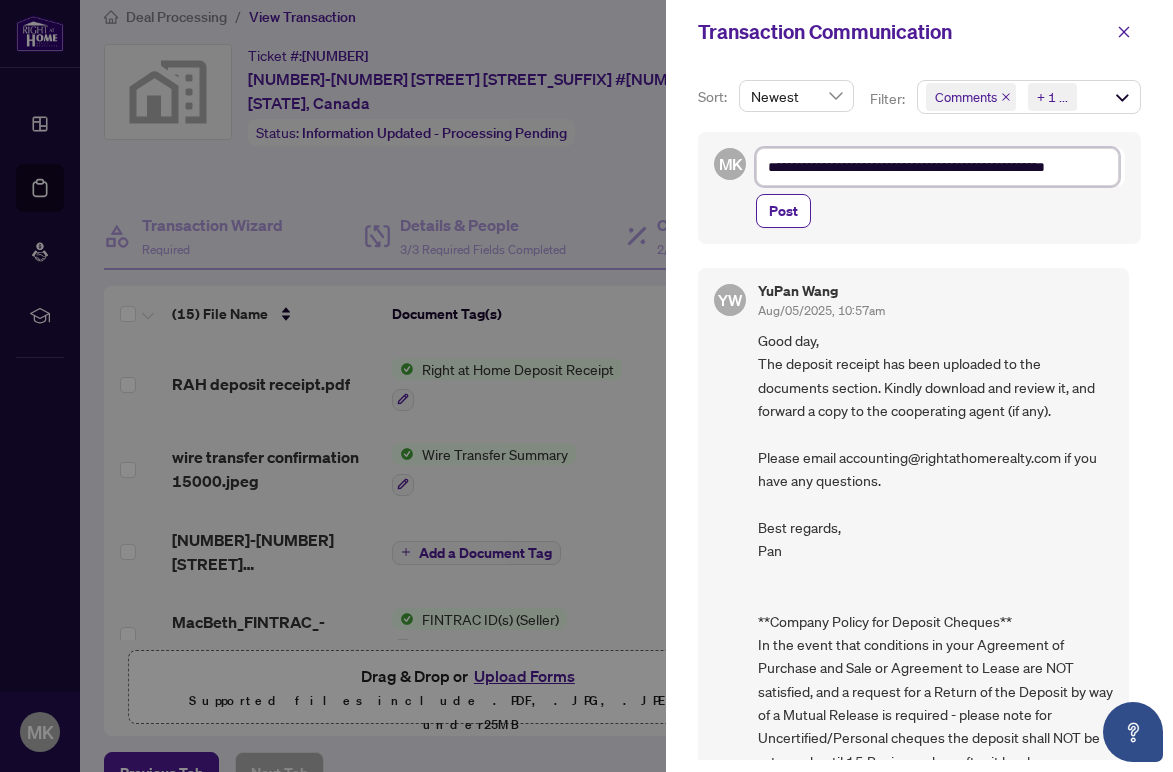 type on "**********" 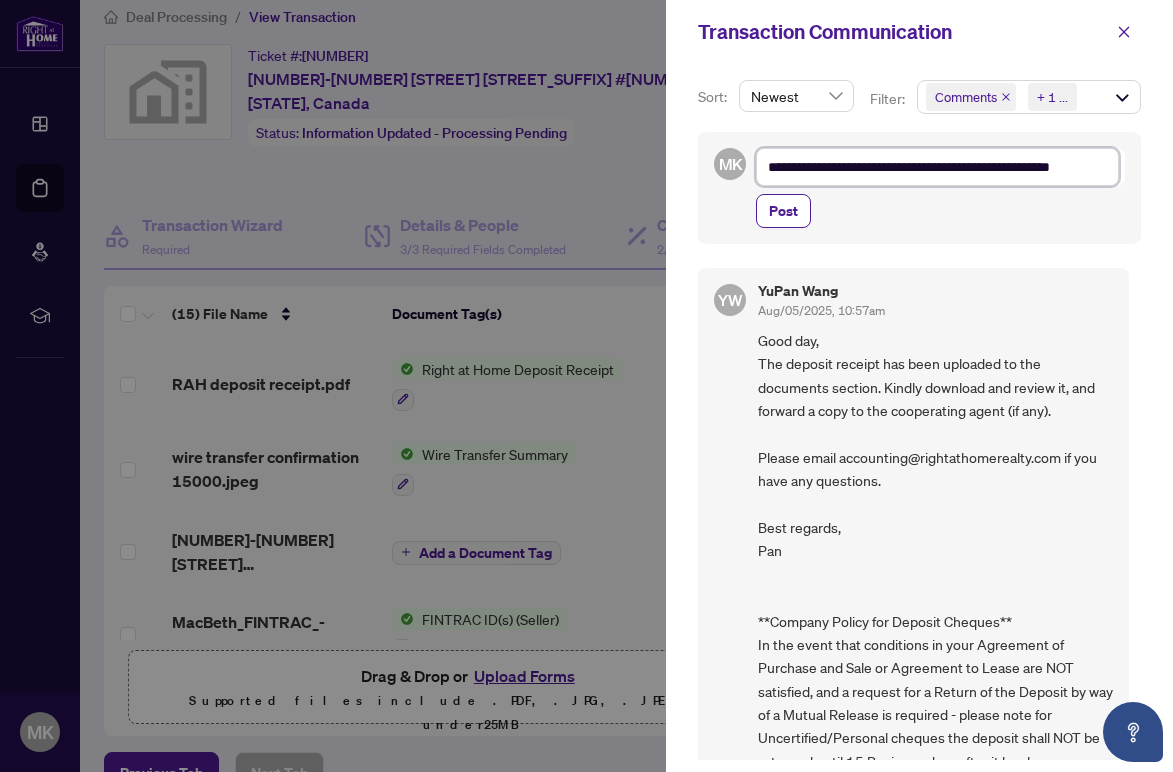 type on "**********" 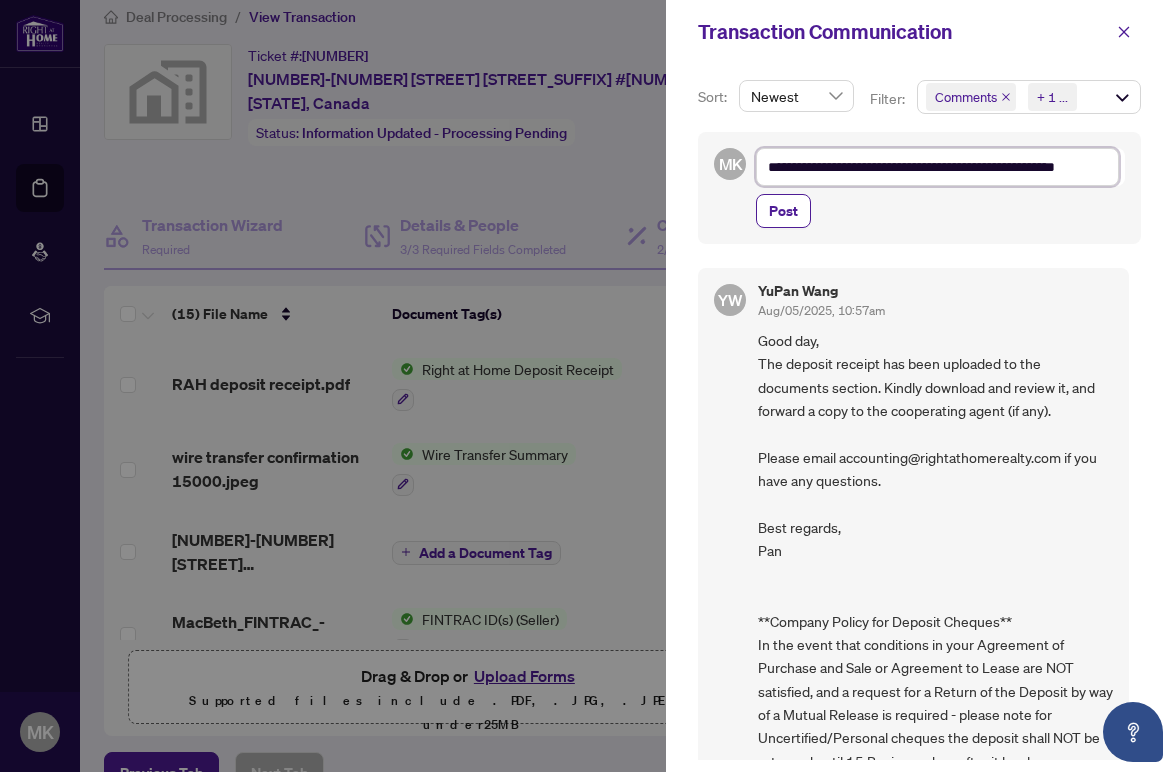 type on "**********" 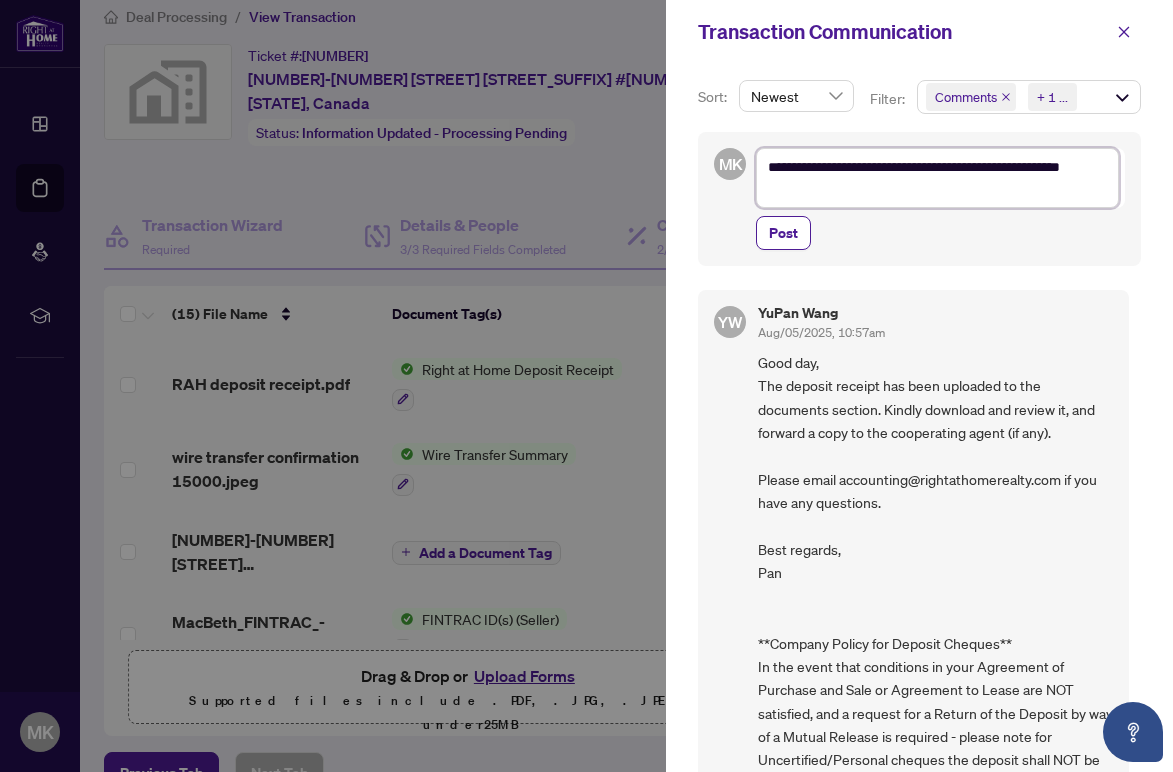 type on "**********" 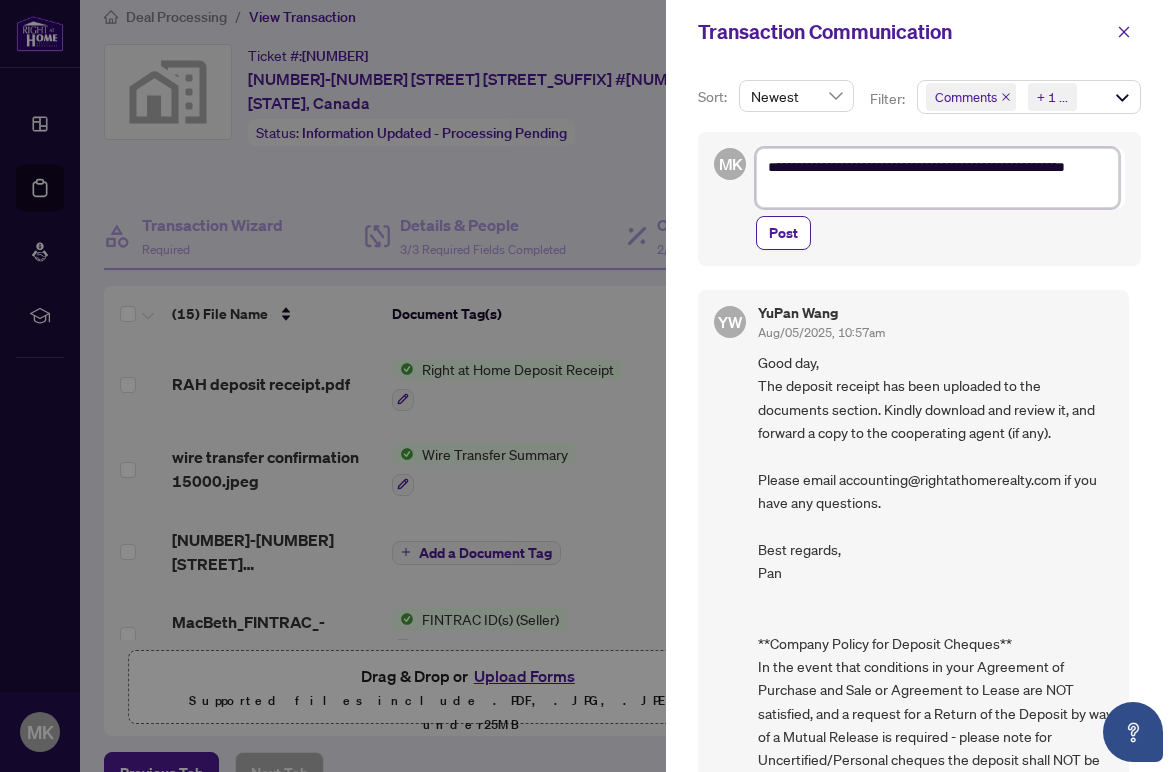 type on "**********" 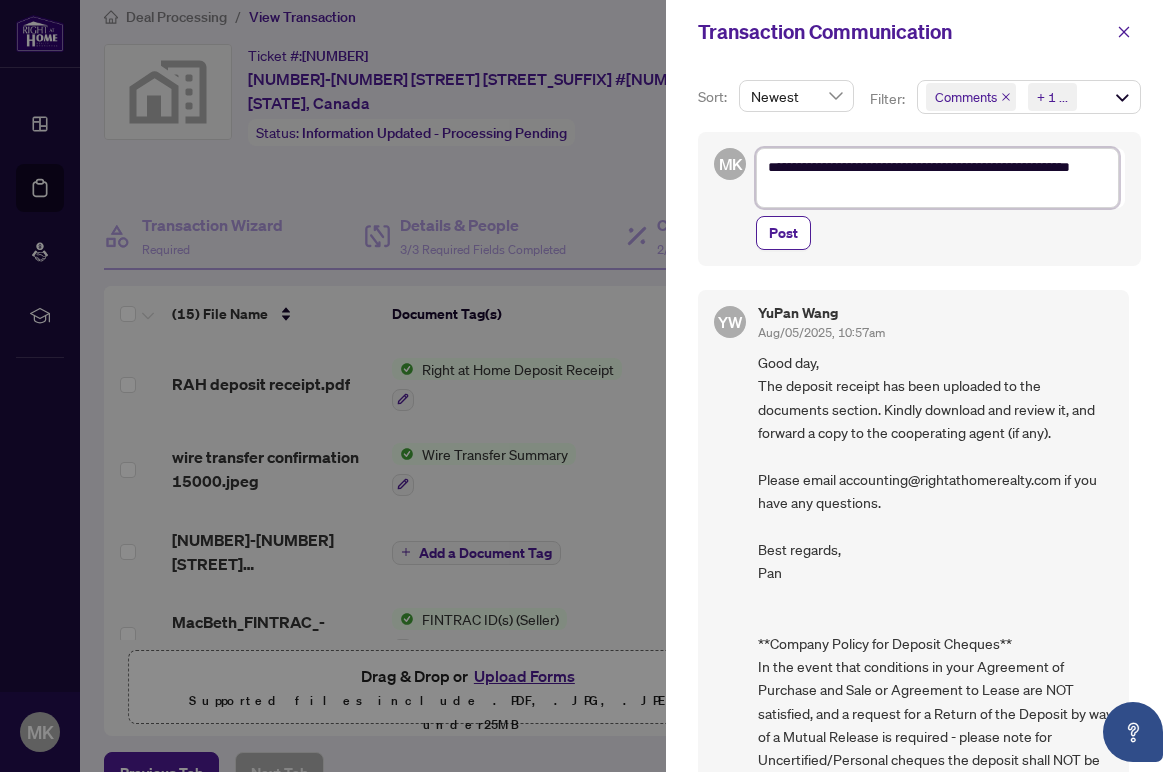 type on "**********" 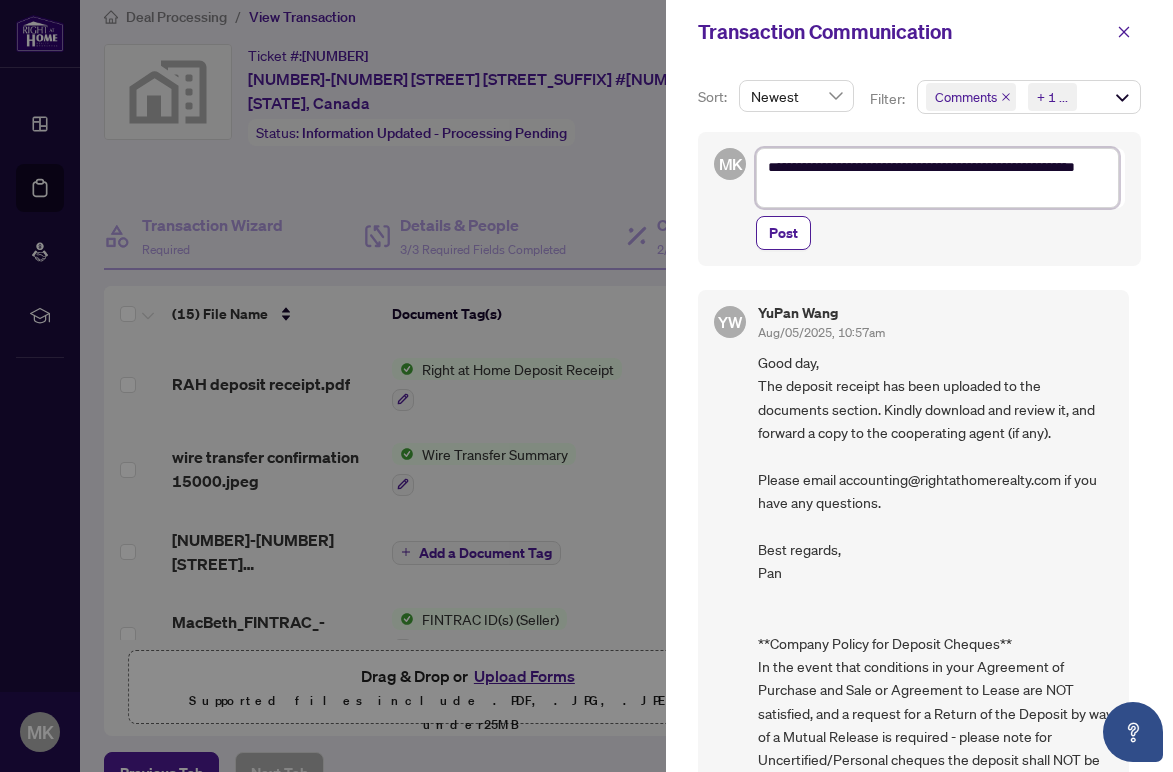 type on "**********" 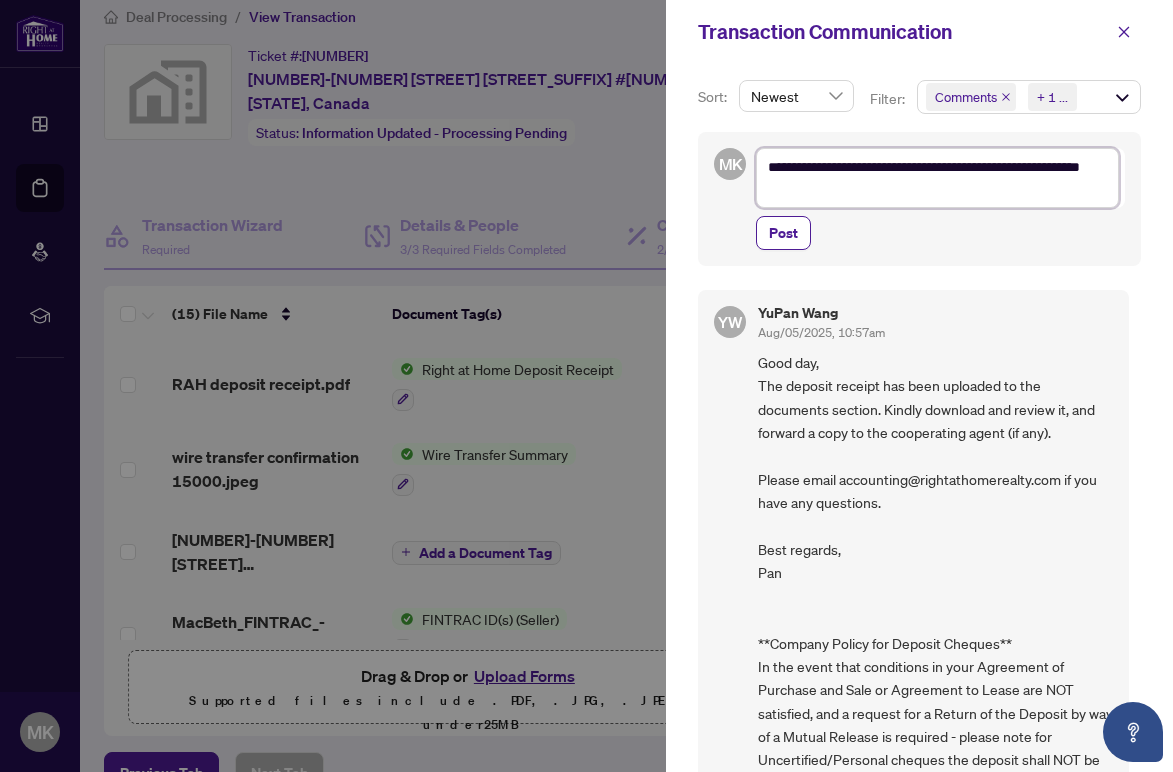 type on "**********" 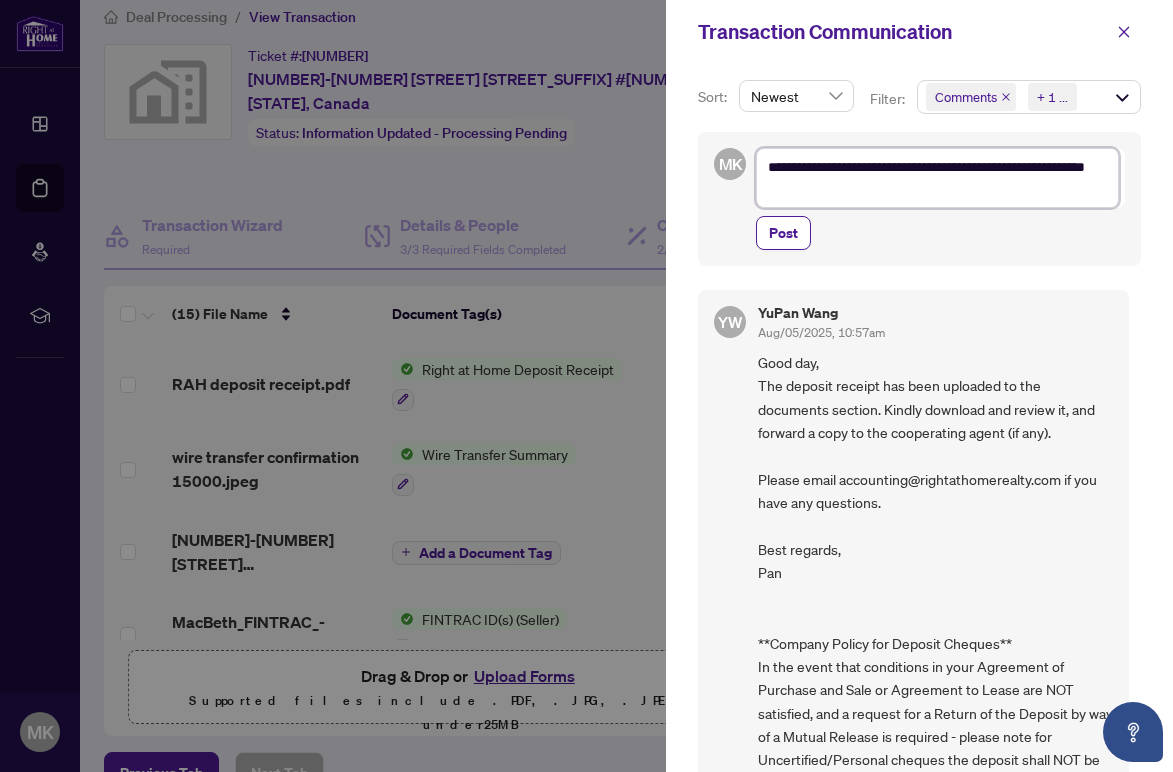 type on "**********" 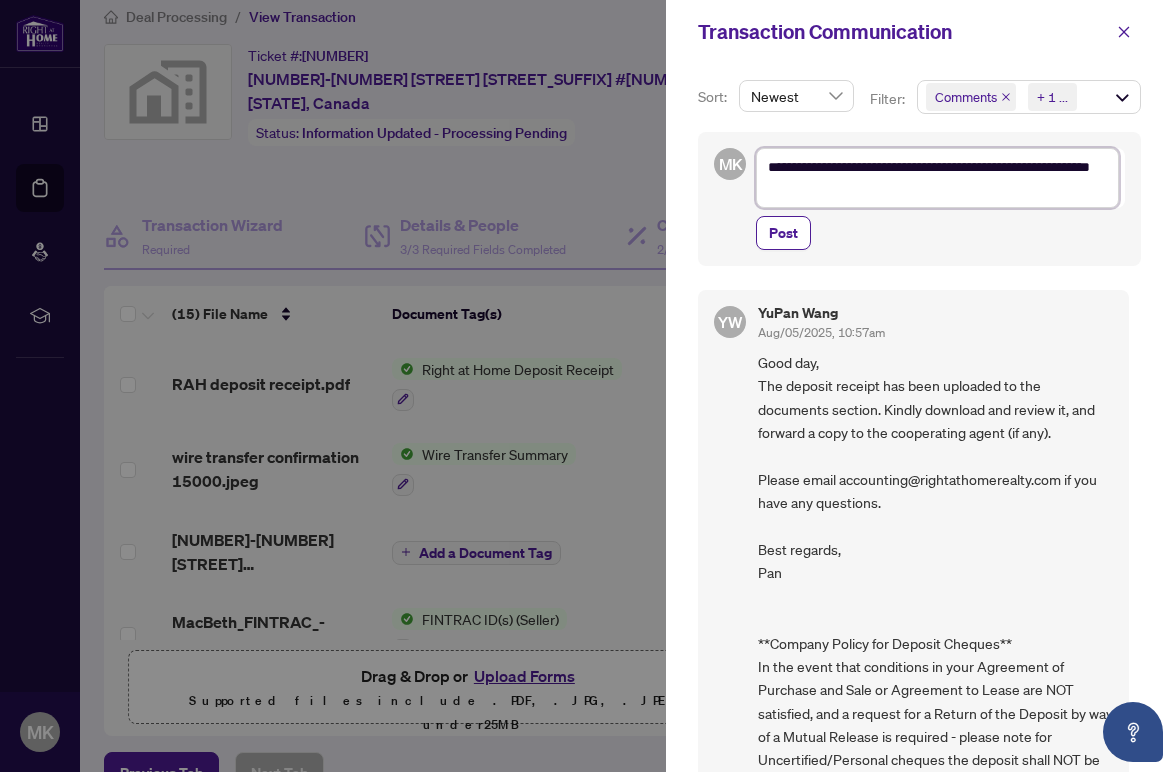 type on "**********" 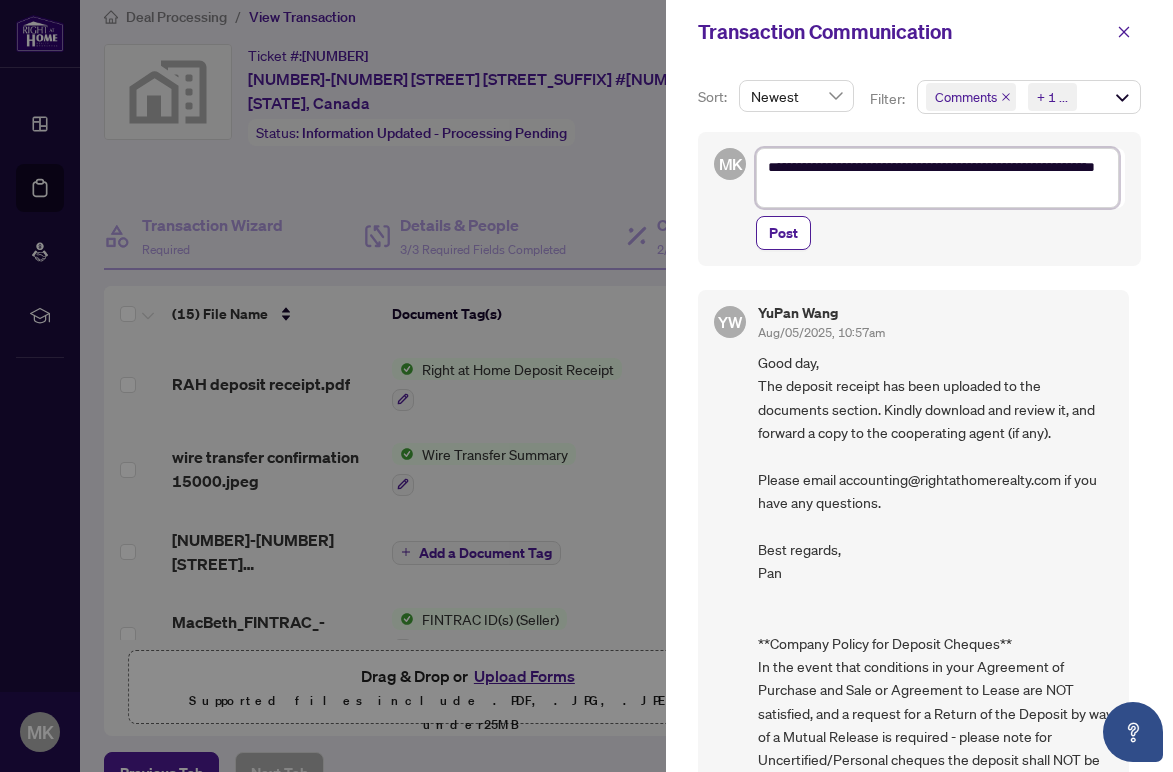 type on "**********" 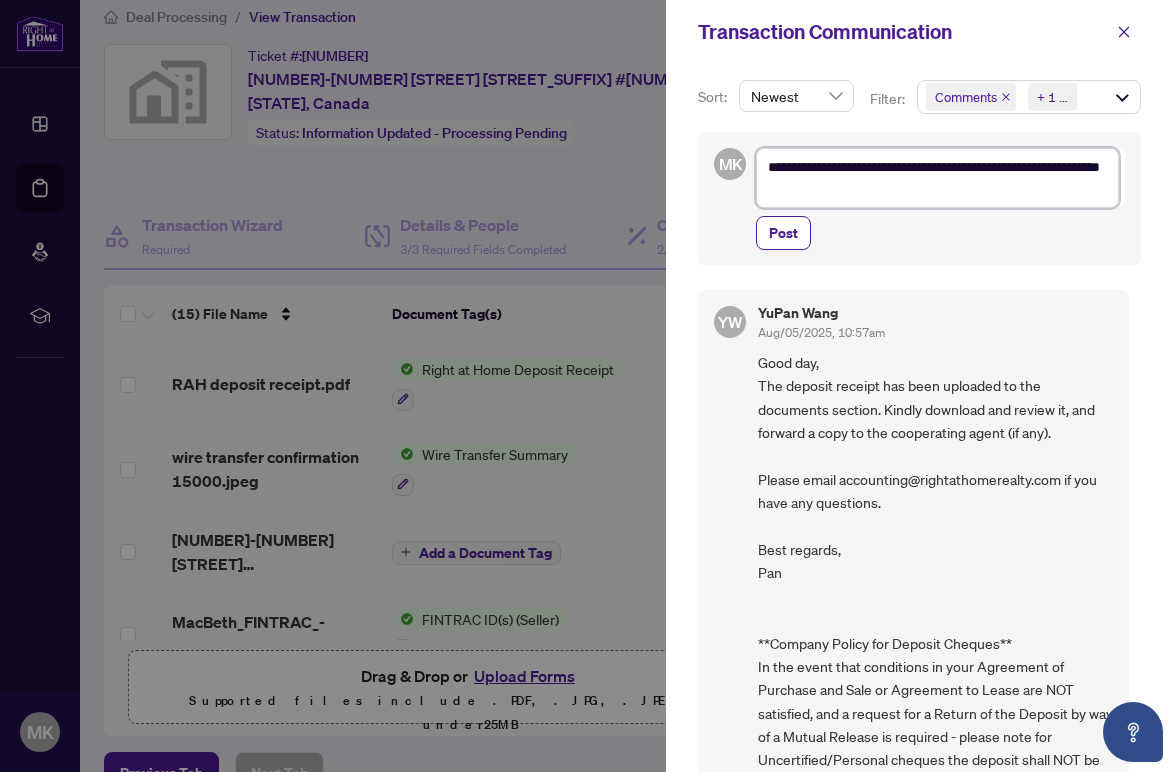 type on "**********" 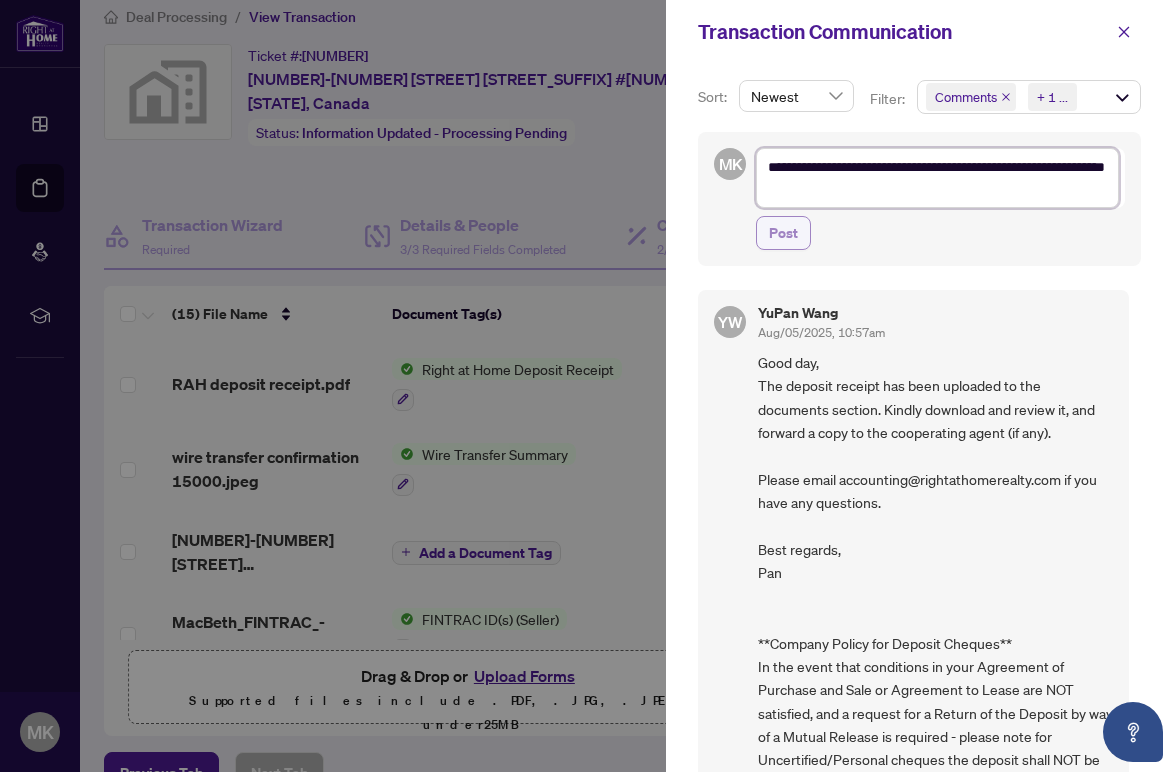 type on "**********" 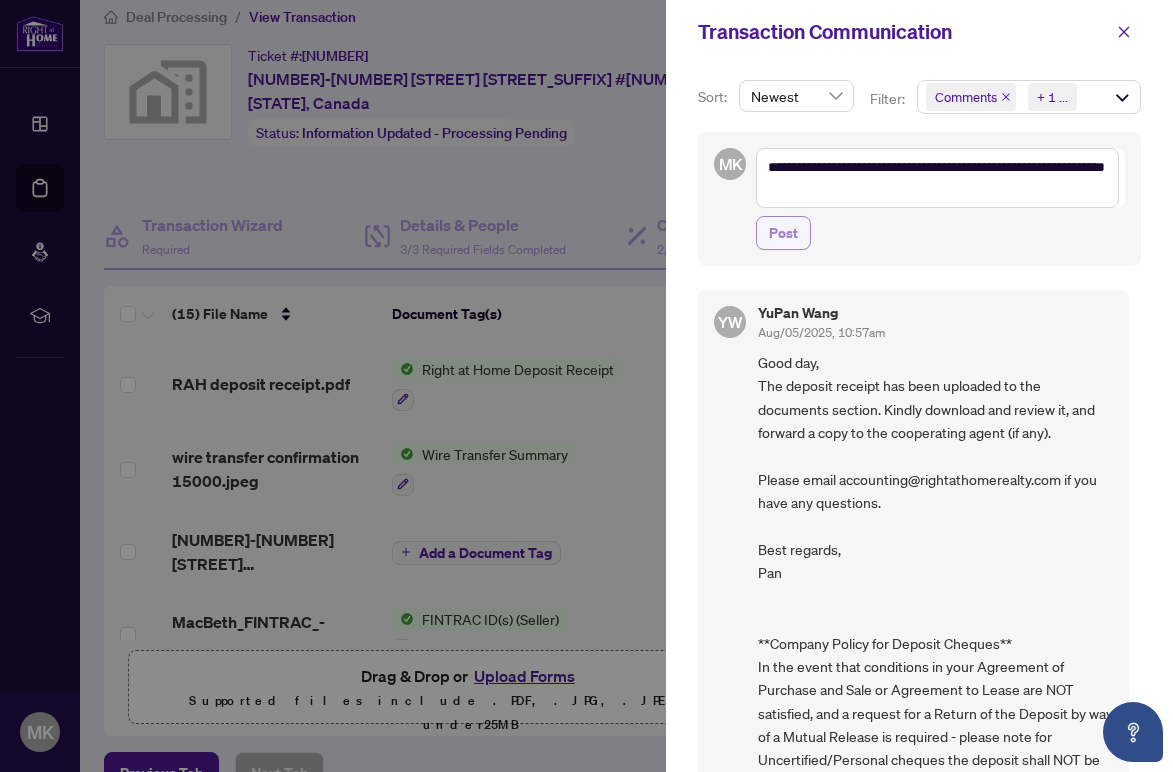 click on "Post" at bounding box center [783, 233] 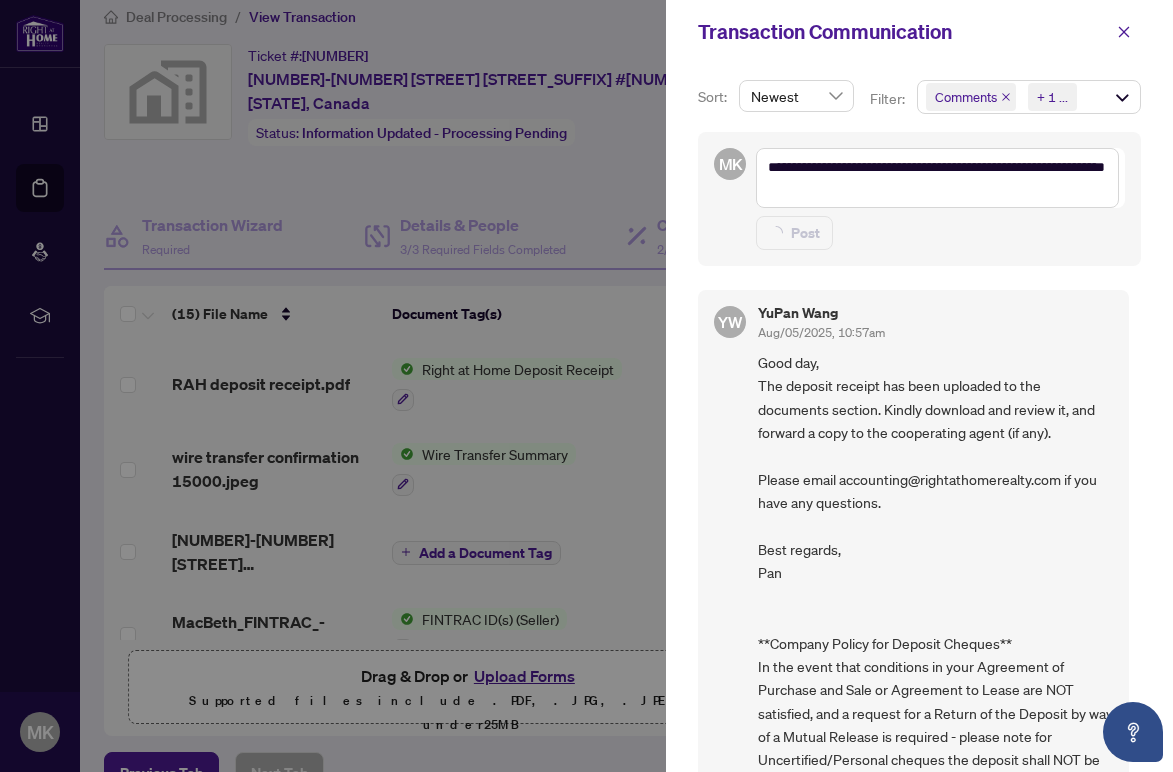 type 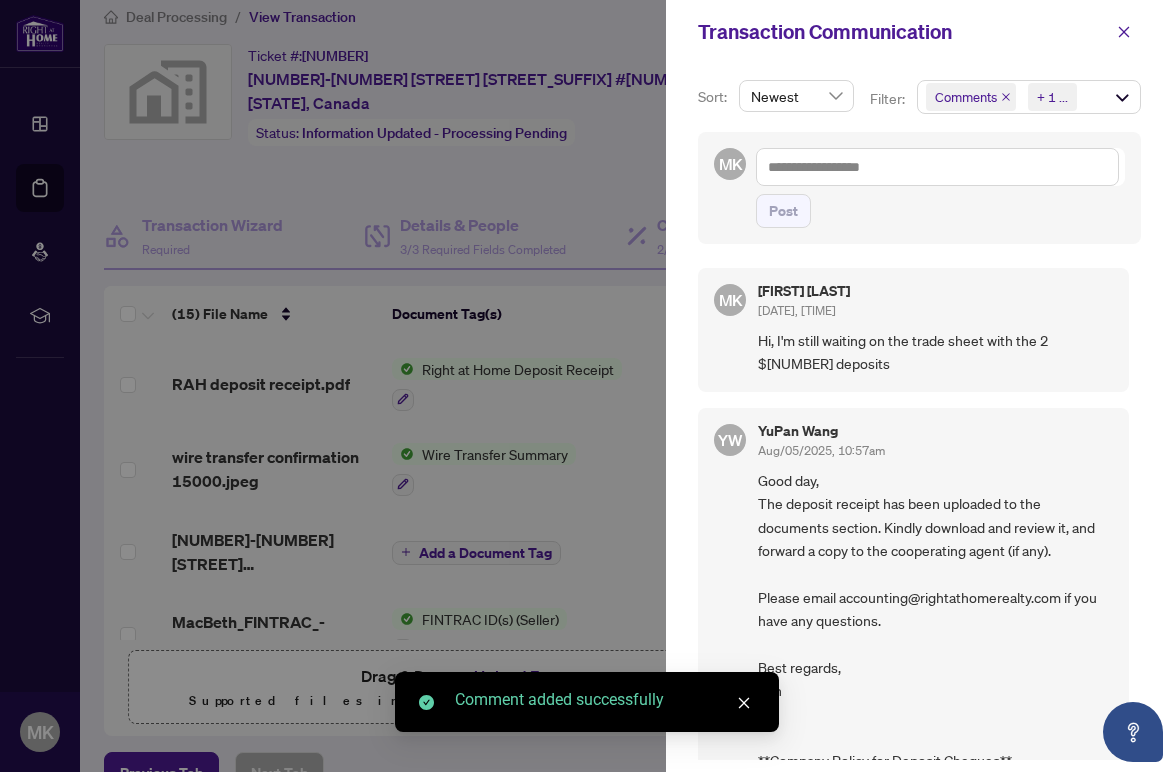 scroll, scrollTop: 0, scrollLeft: 0, axis: both 